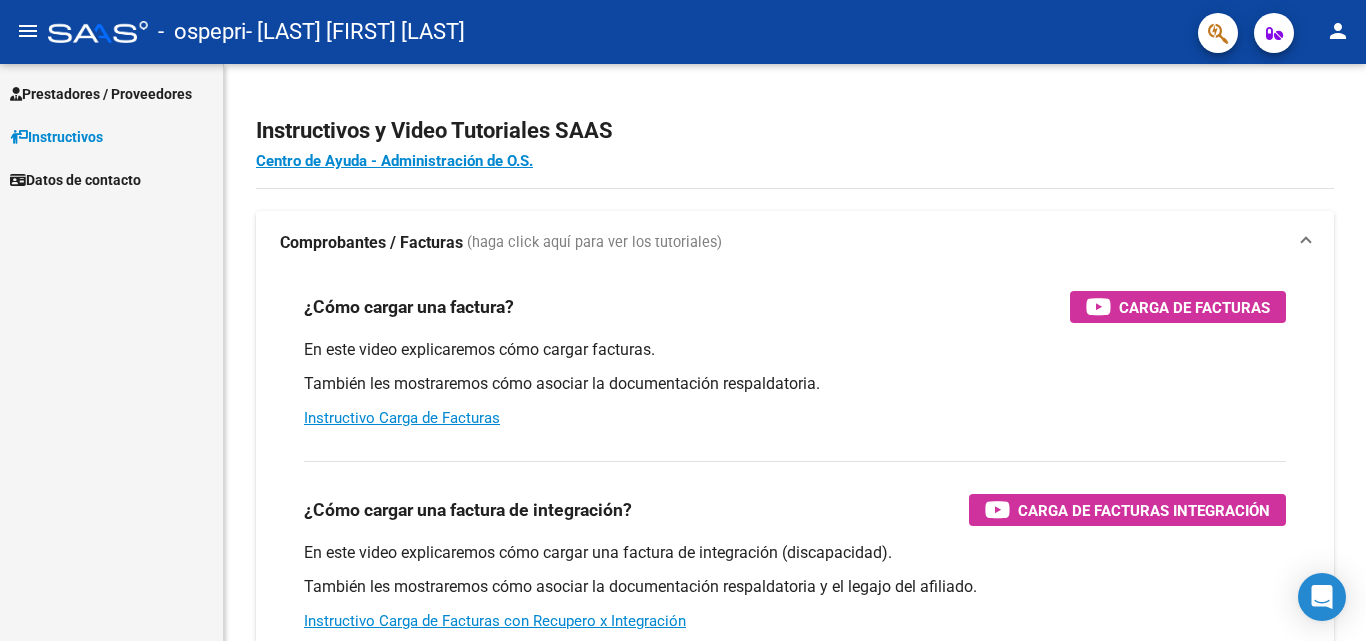 scroll, scrollTop: 0, scrollLeft: 0, axis: both 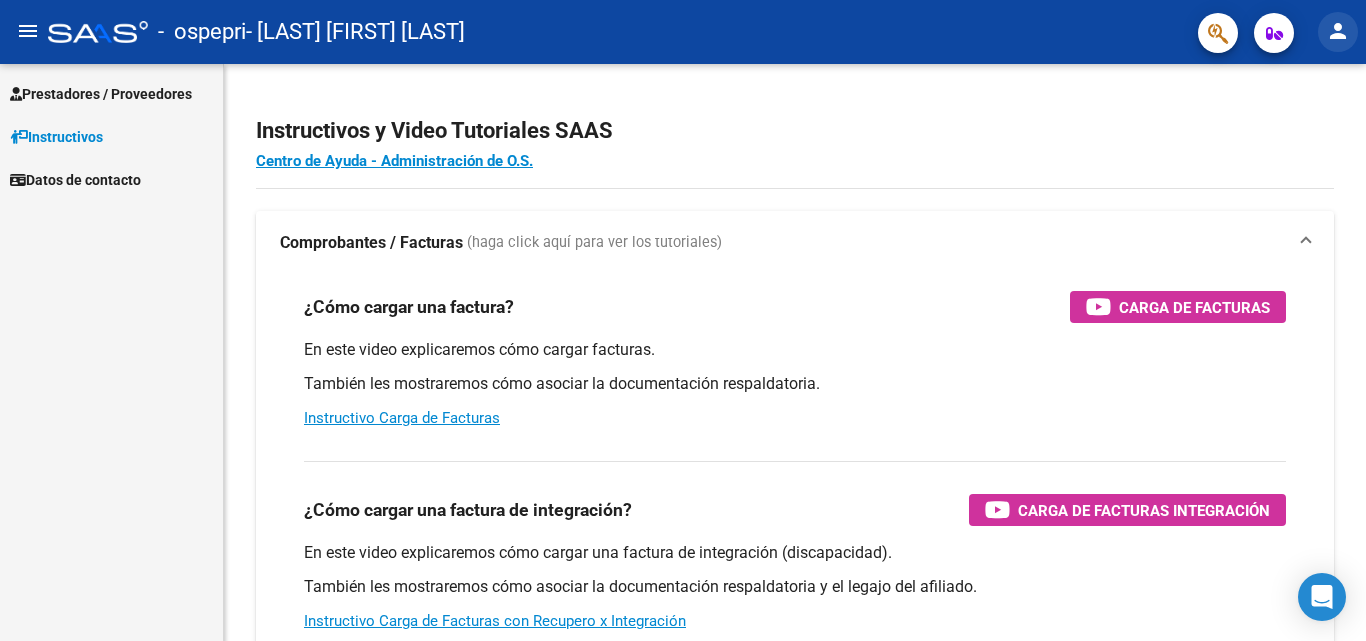 click on "person" 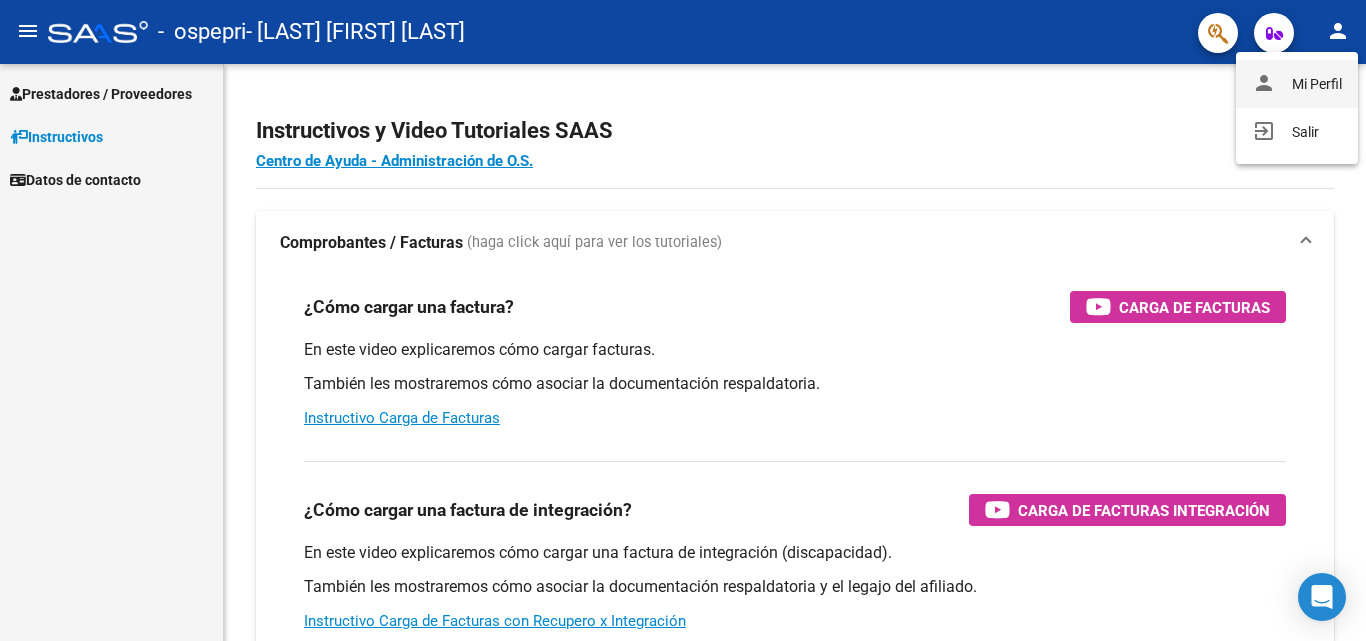 click on "person  Mi Perfil" at bounding box center (1297, 84) 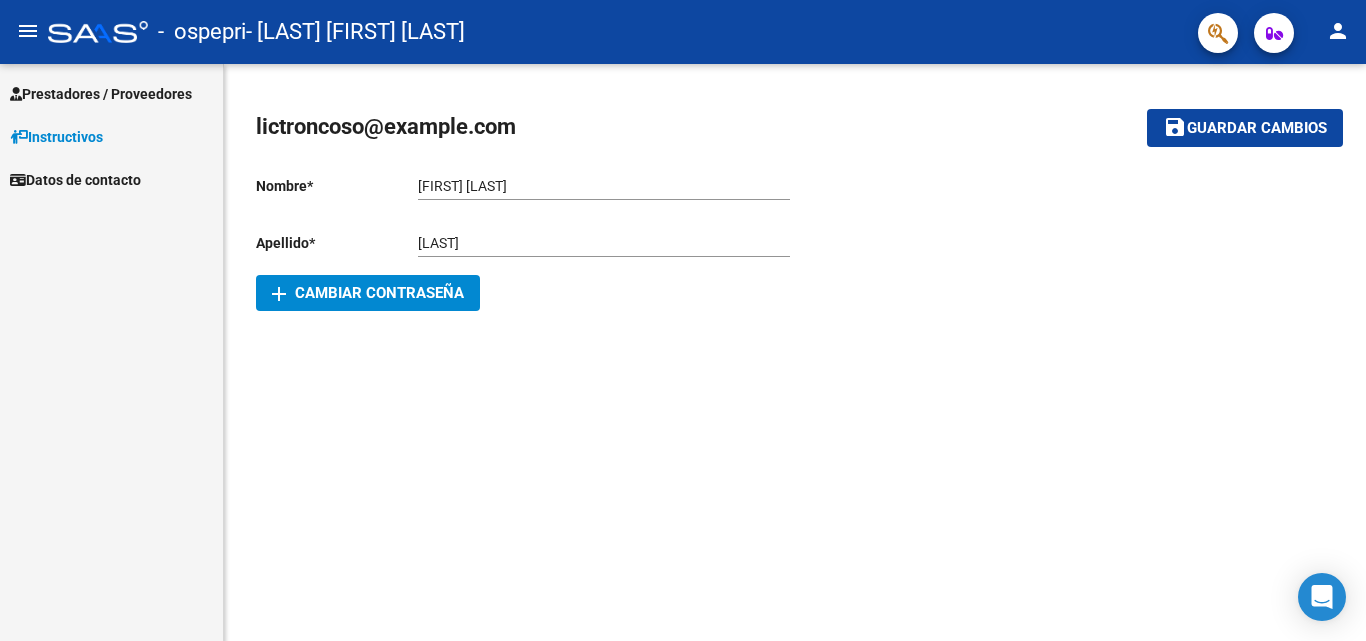 click on "Prestadores / Proveedores" at bounding box center [101, 94] 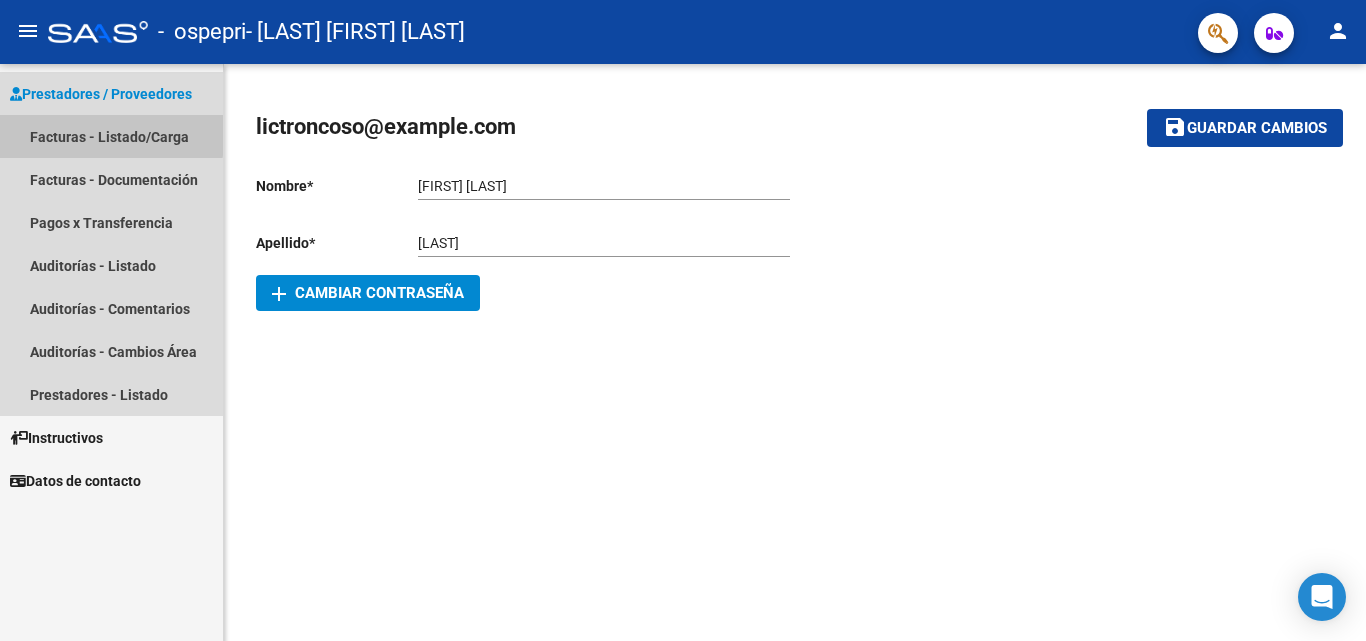 click on "Facturas - Listado/Carga" at bounding box center (111, 136) 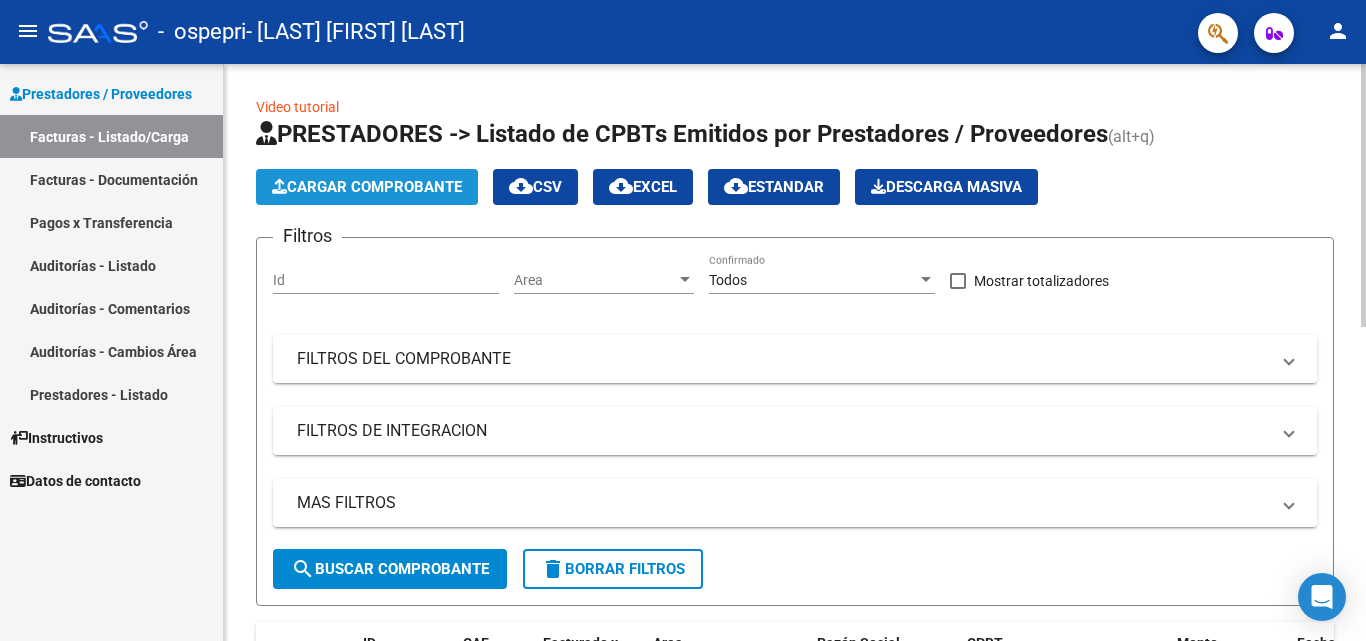 click on "Cargar Comprobante" 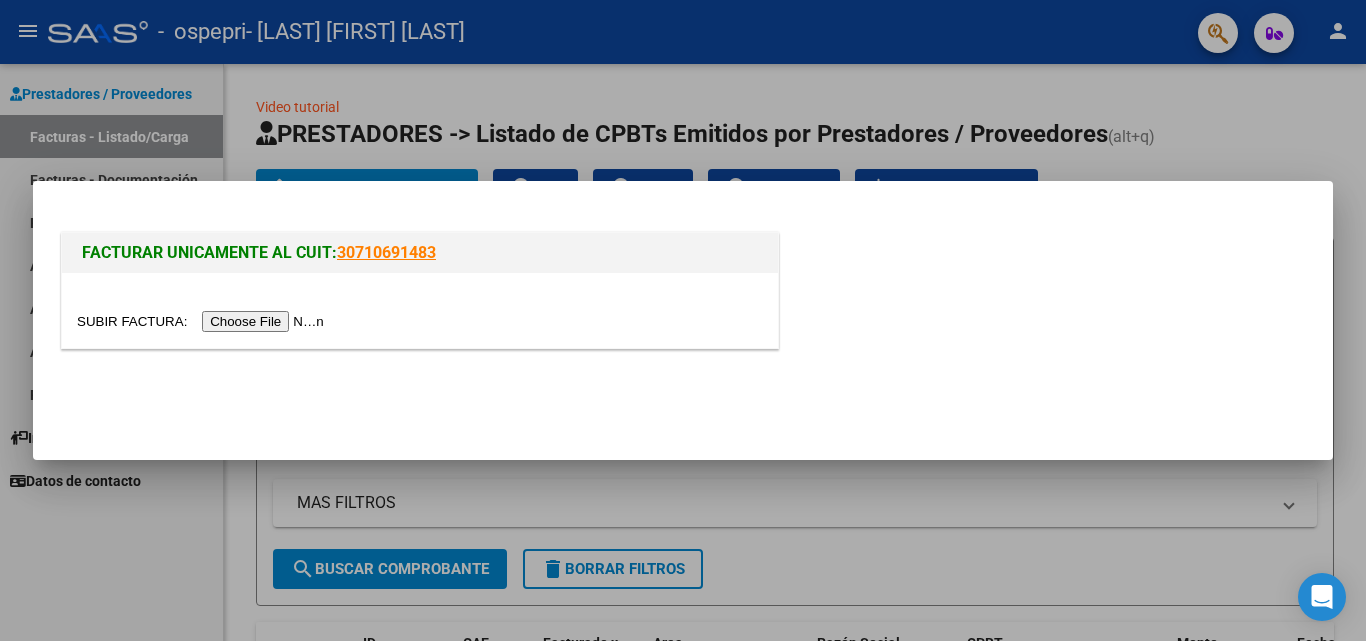click at bounding box center [203, 321] 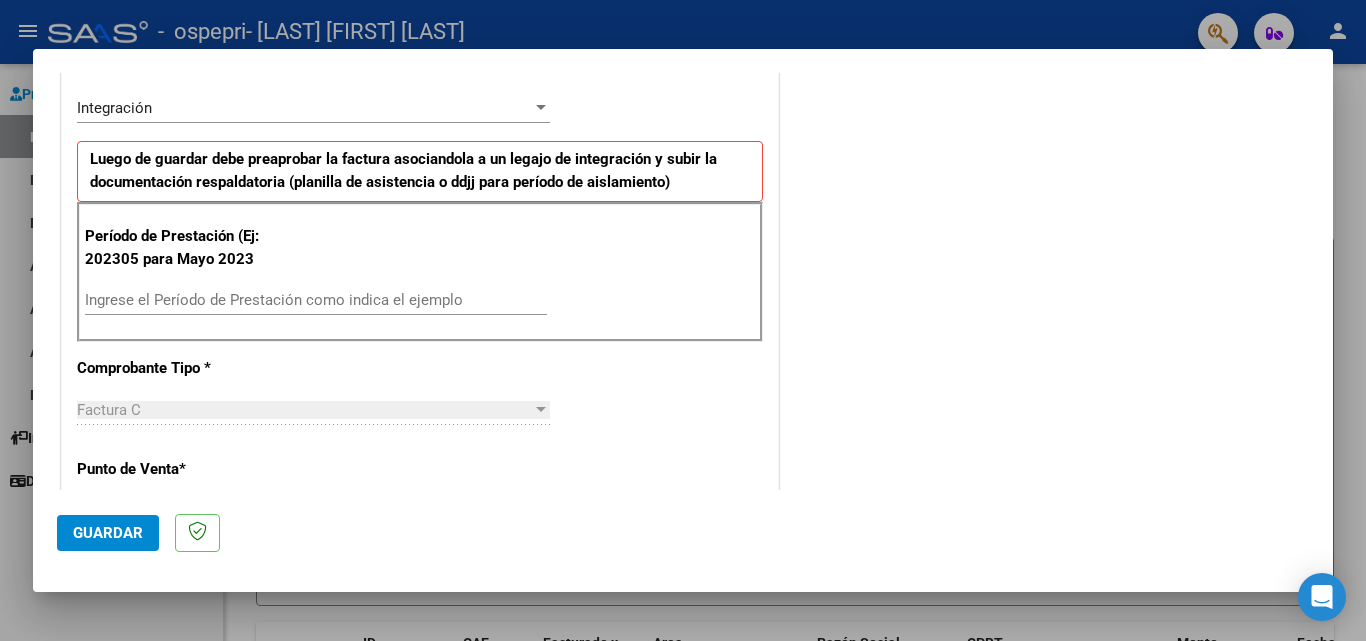 scroll, scrollTop: 456, scrollLeft: 0, axis: vertical 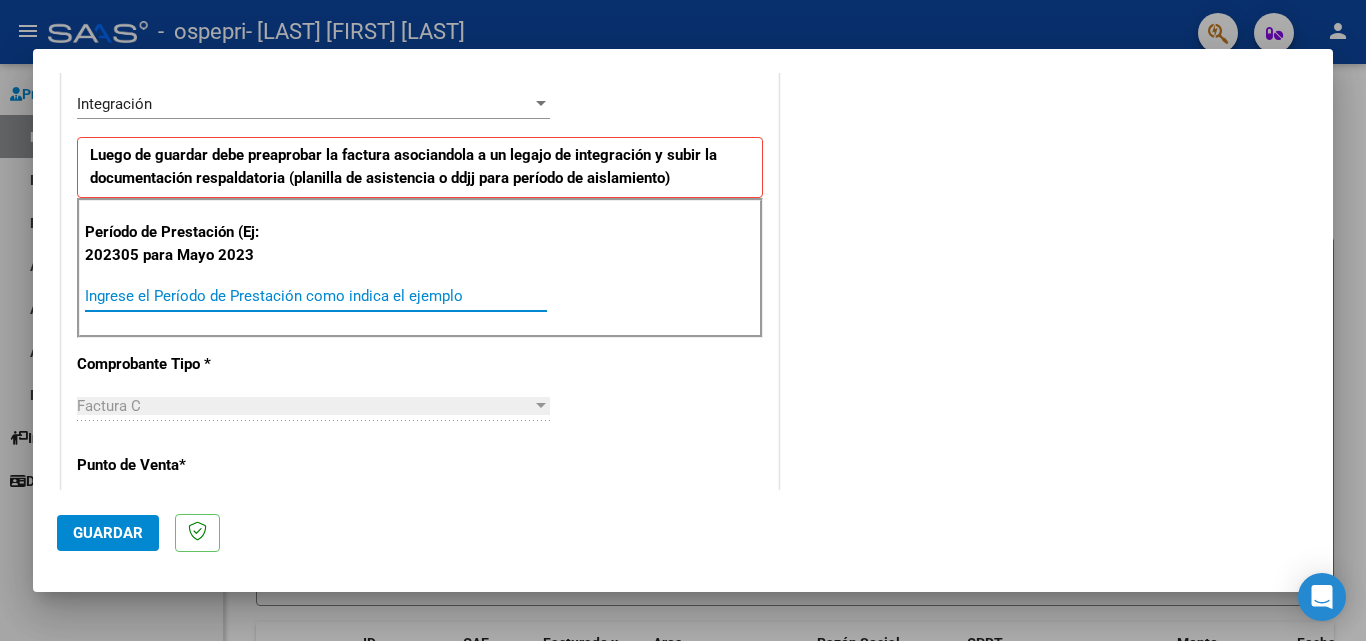 click on "Ingrese el Período de Prestación como indica el ejemplo" at bounding box center (316, 296) 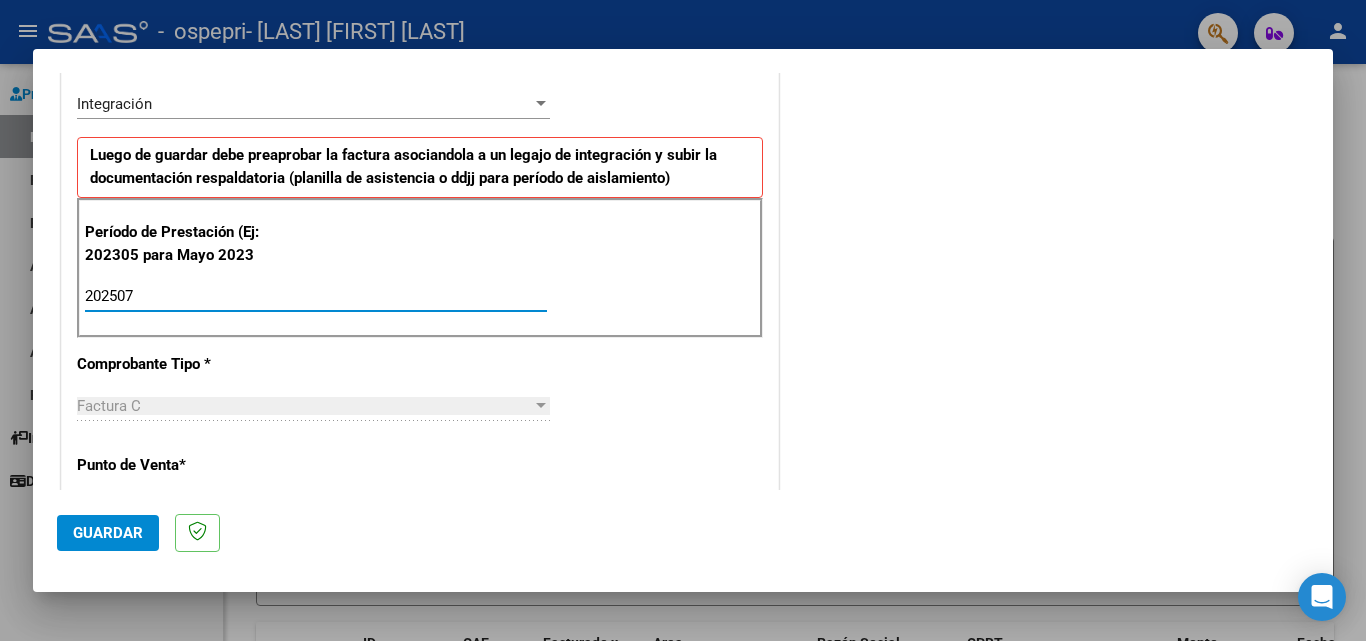 type on "202507" 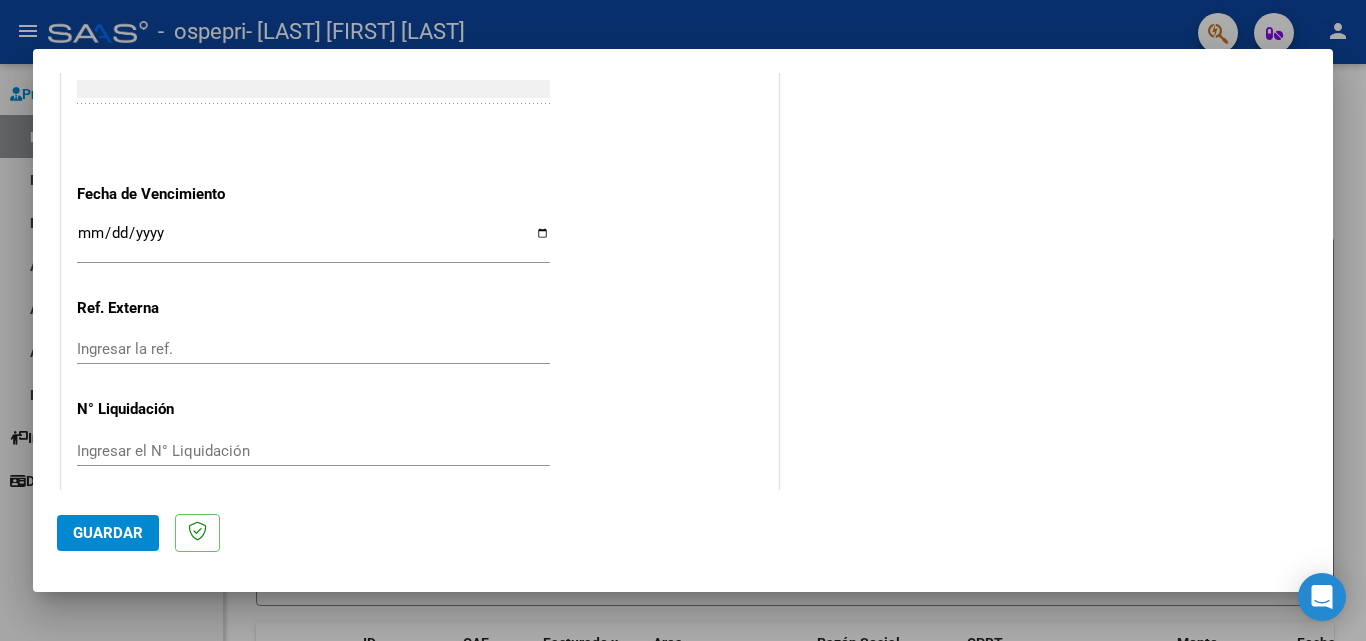 scroll, scrollTop: 1305, scrollLeft: 0, axis: vertical 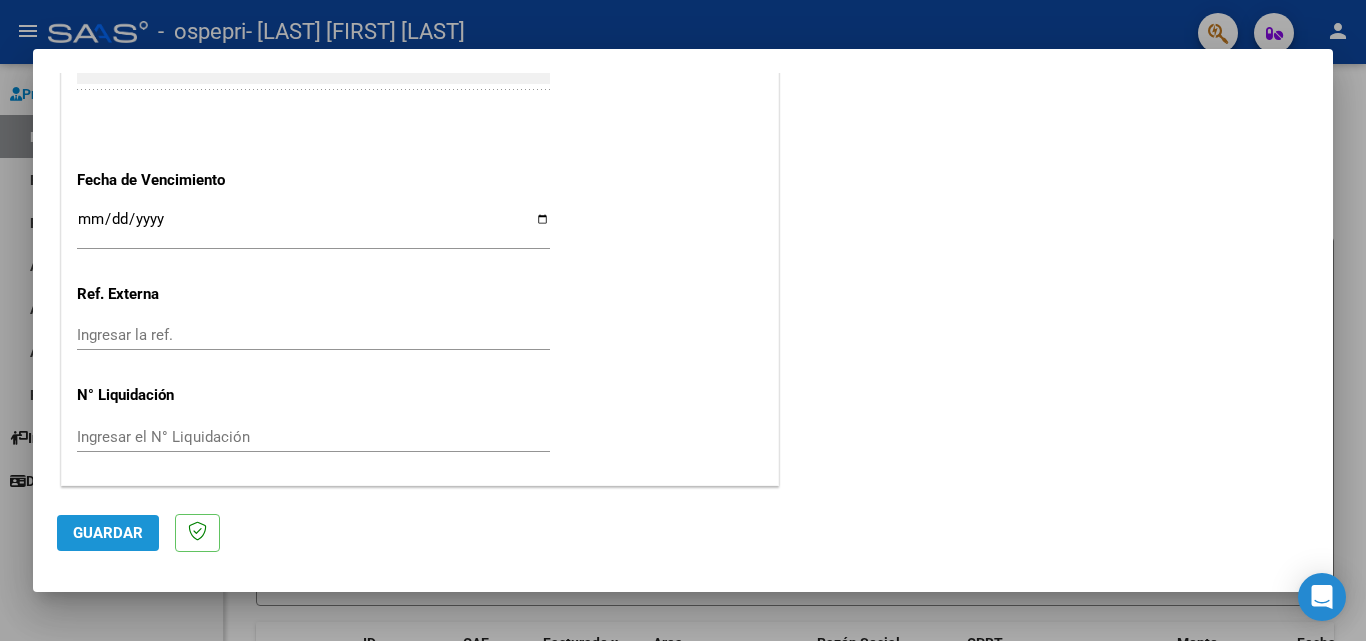 click on "Guardar" 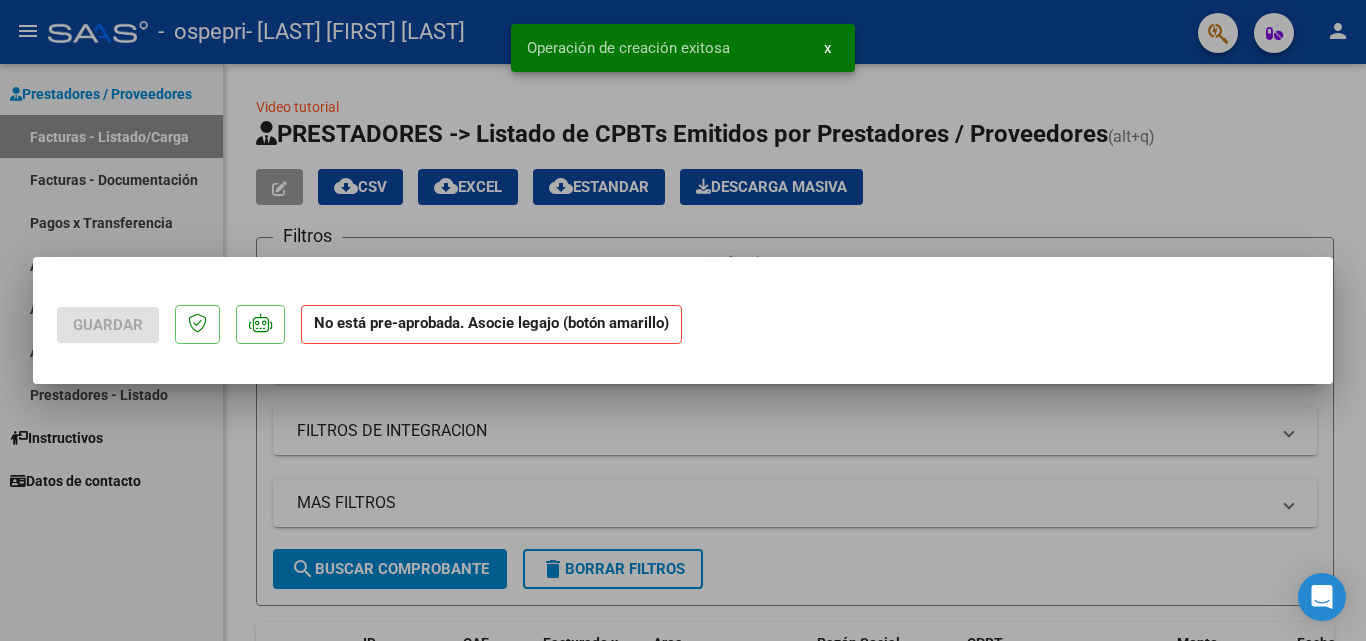 scroll, scrollTop: 0, scrollLeft: 0, axis: both 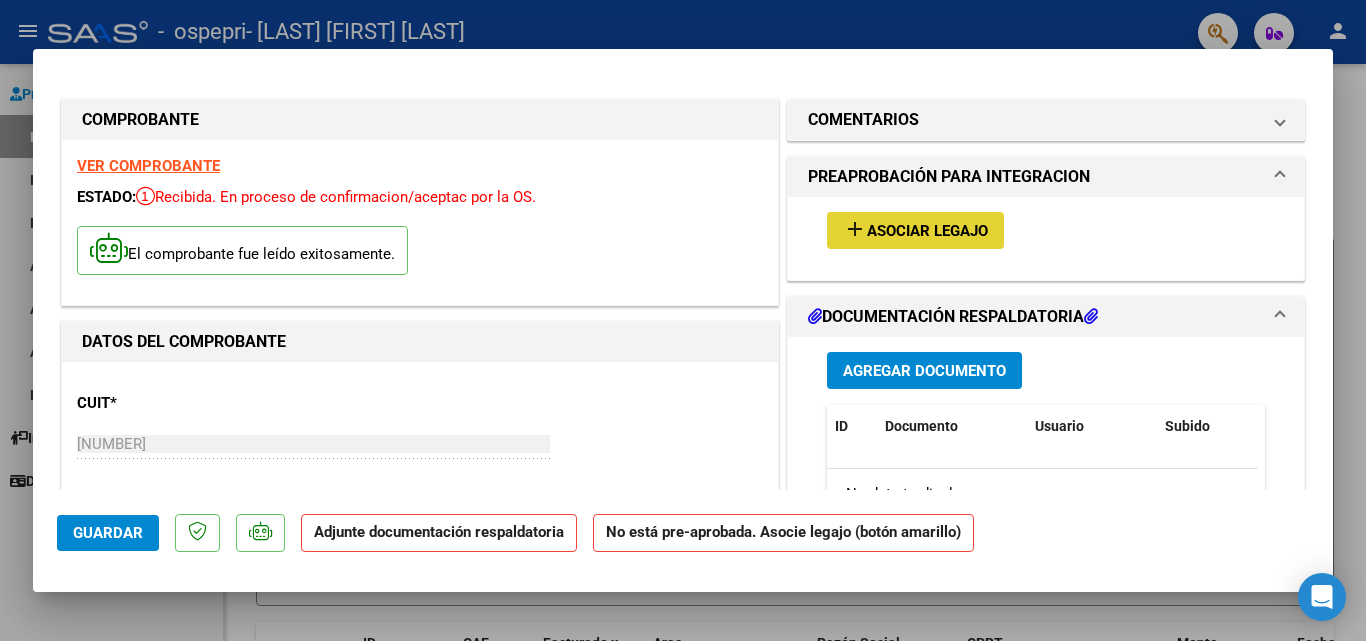 click on "Asociar Legajo" at bounding box center [927, 231] 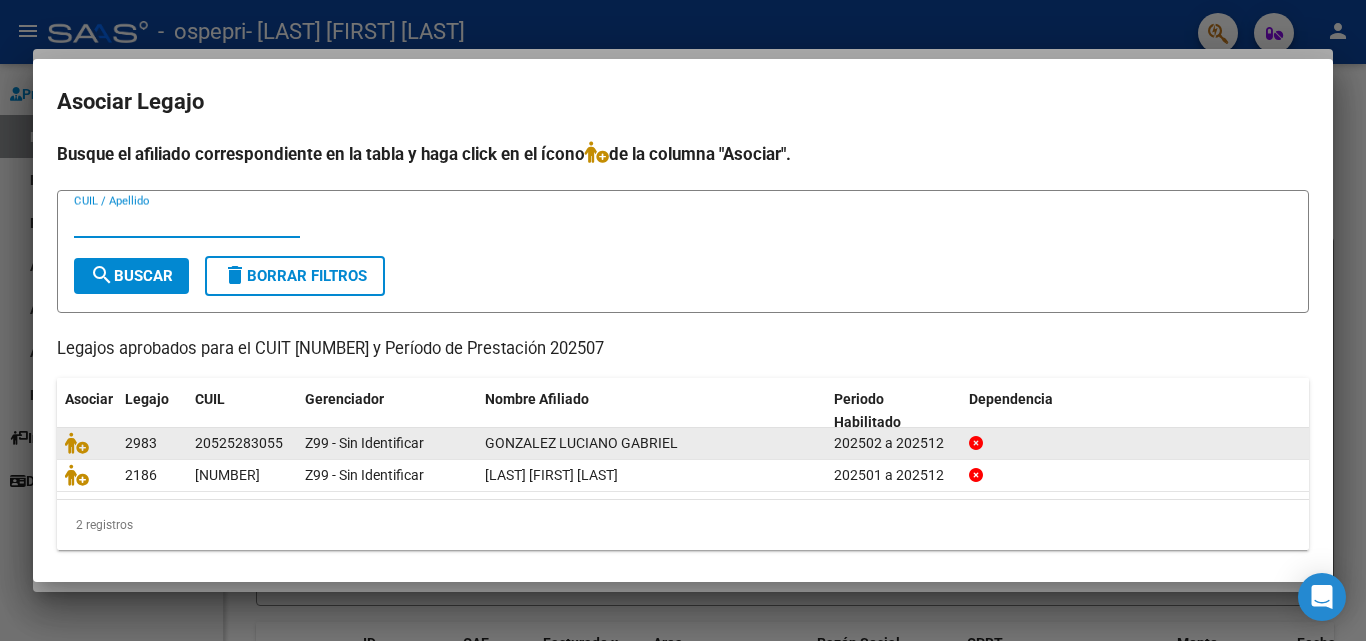 click on "GONZALEZ LUCIANO GABRIEL" 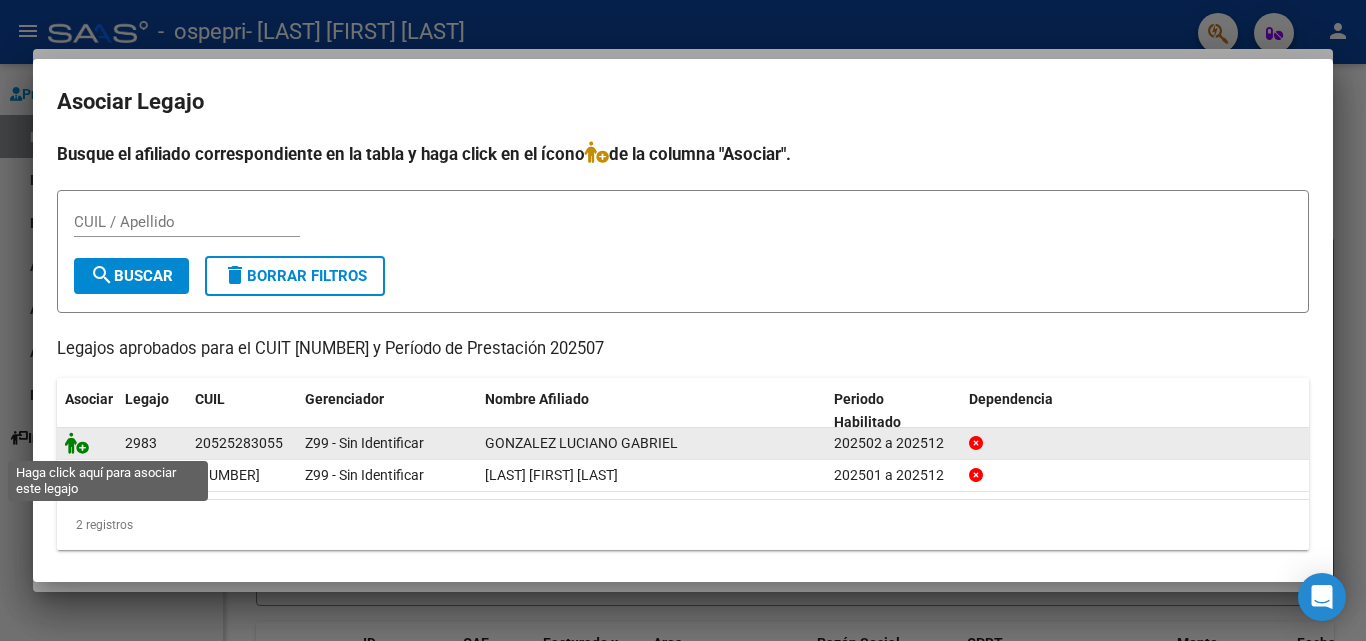 click 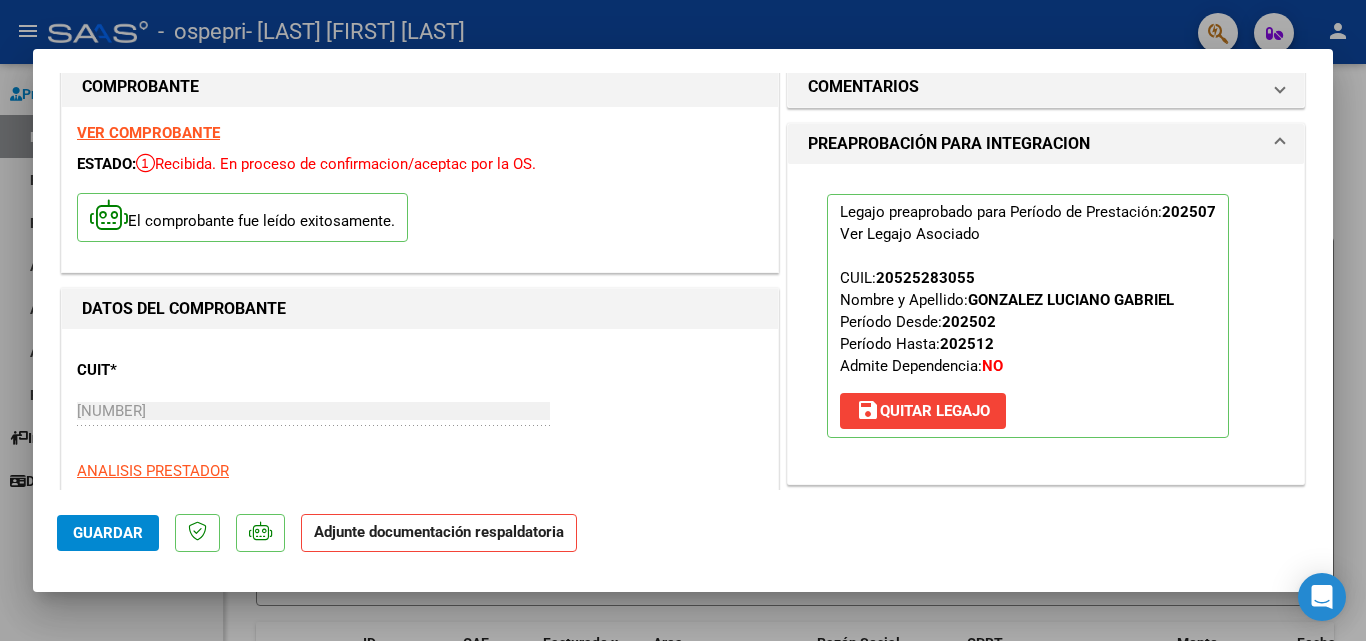 scroll, scrollTop: 0, scrollLeft: 0, axis: both 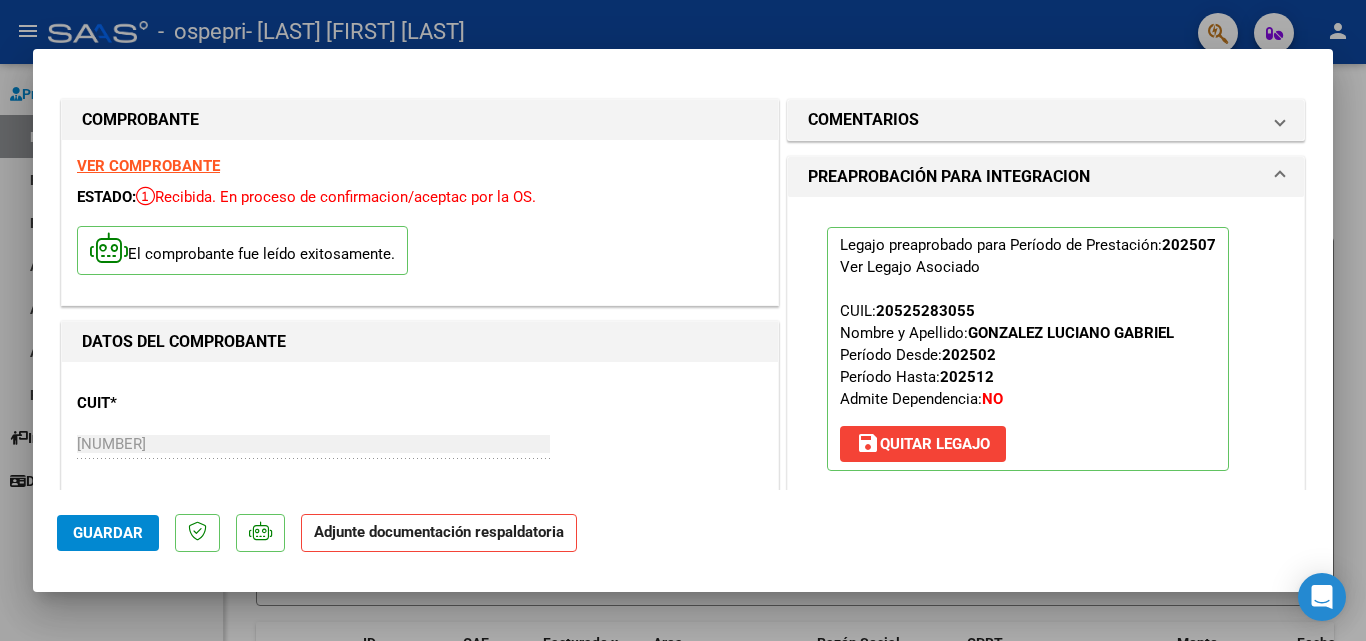 drag, startPoint x: 1359, startPoint y: 120, endPoint x: 1359, endPoint y: 151, distance: 31 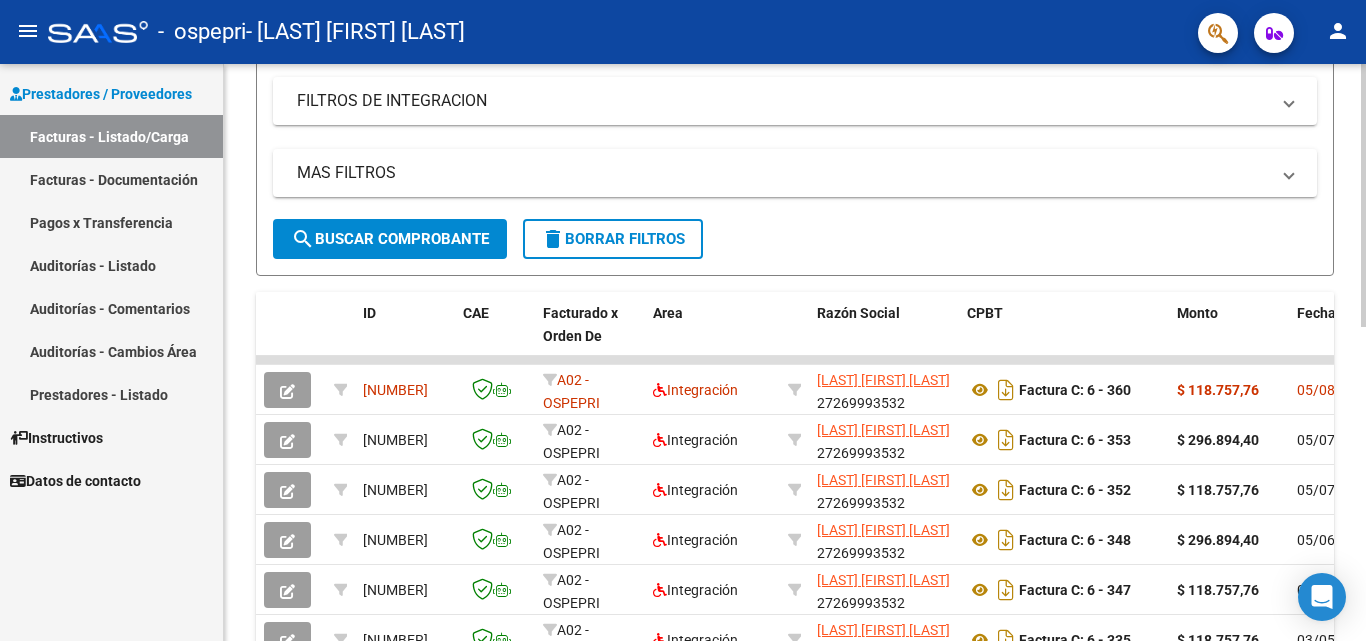 scroll, scrollTop: 338, scrollLeft: 0, axis: vertical 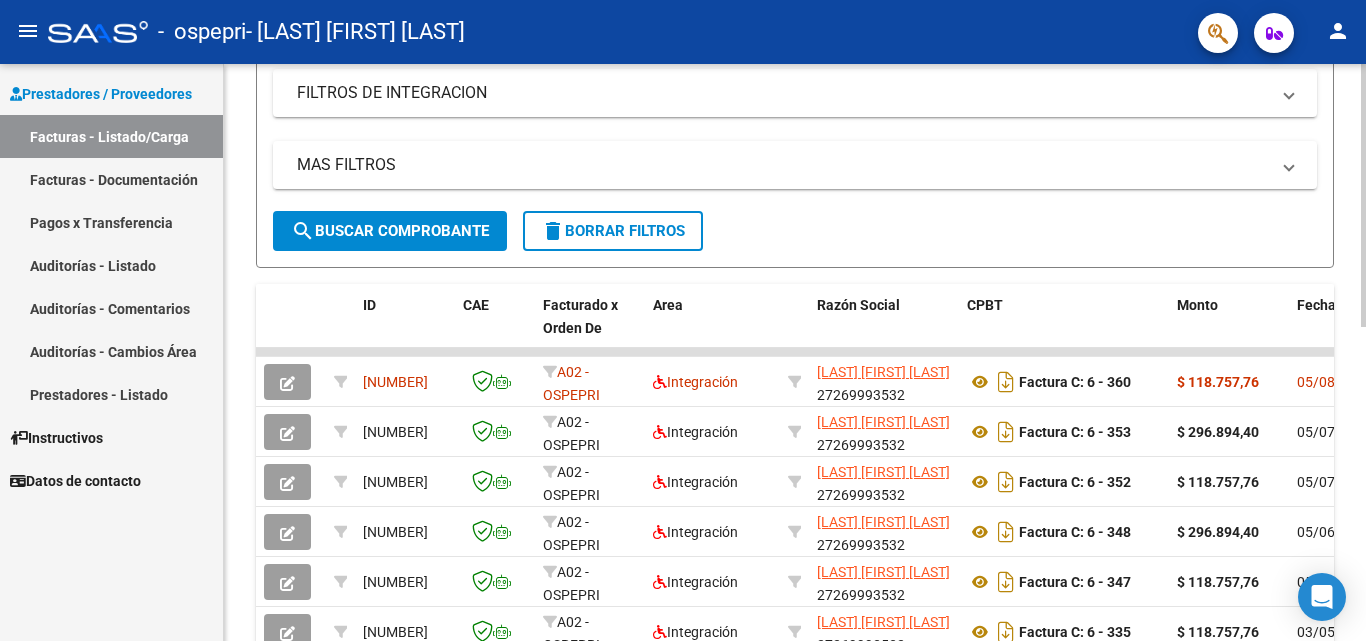 click 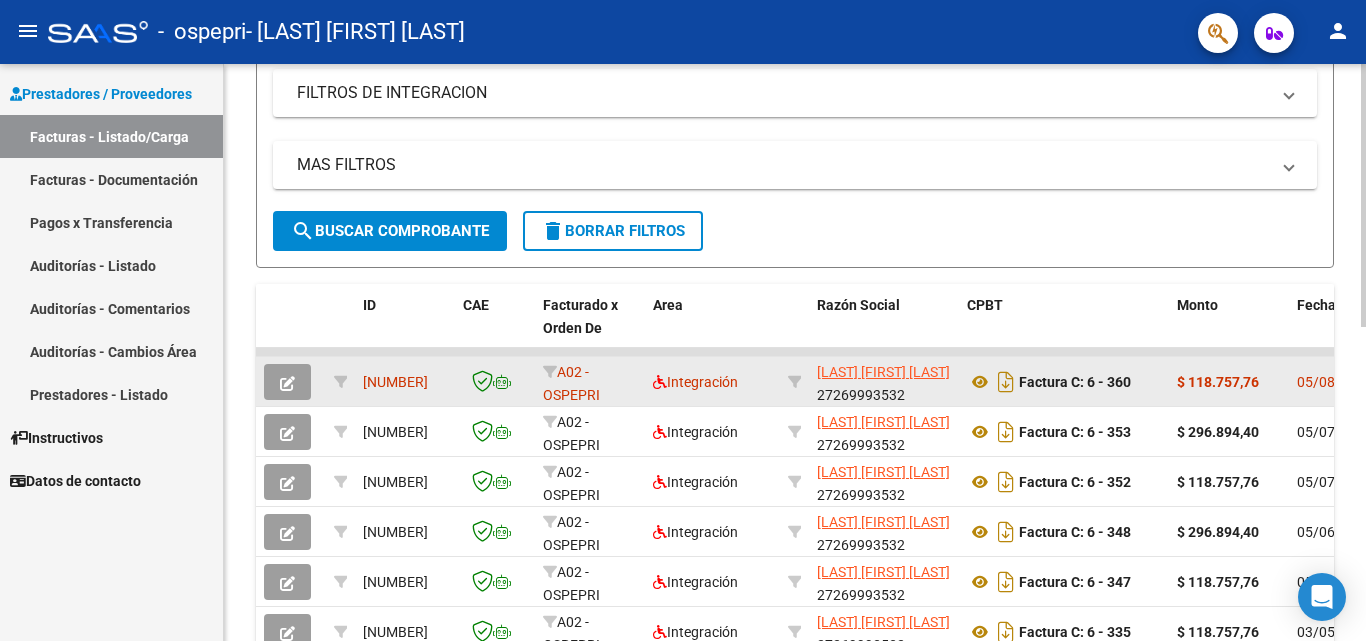 click 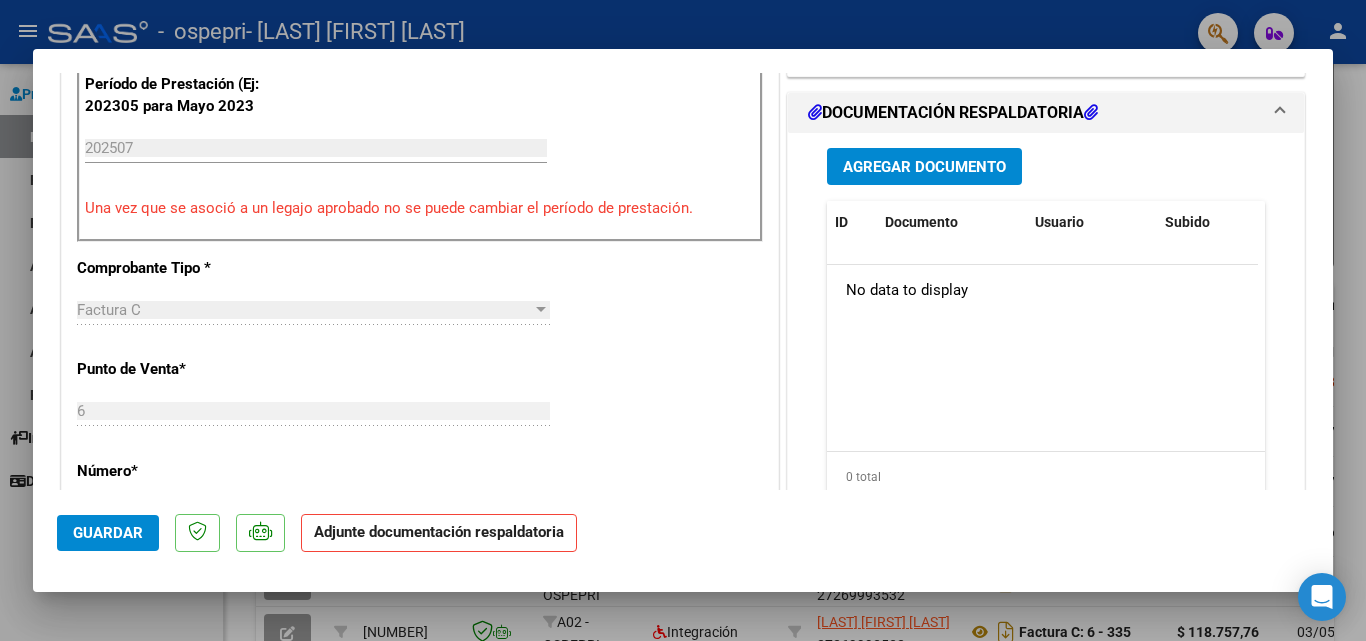 scroll, scrollTop: 550, scrollLeft: 0, axis: vertical 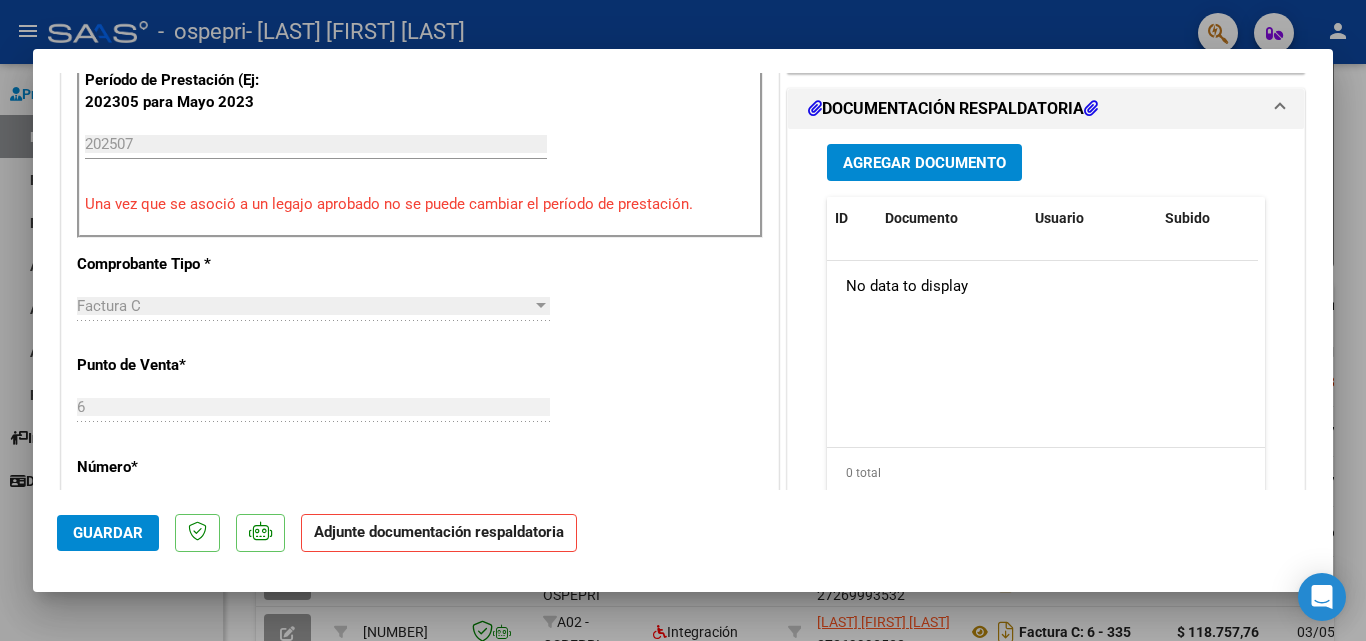 click on "Agregar Documento" at bounding box center [924, 163] 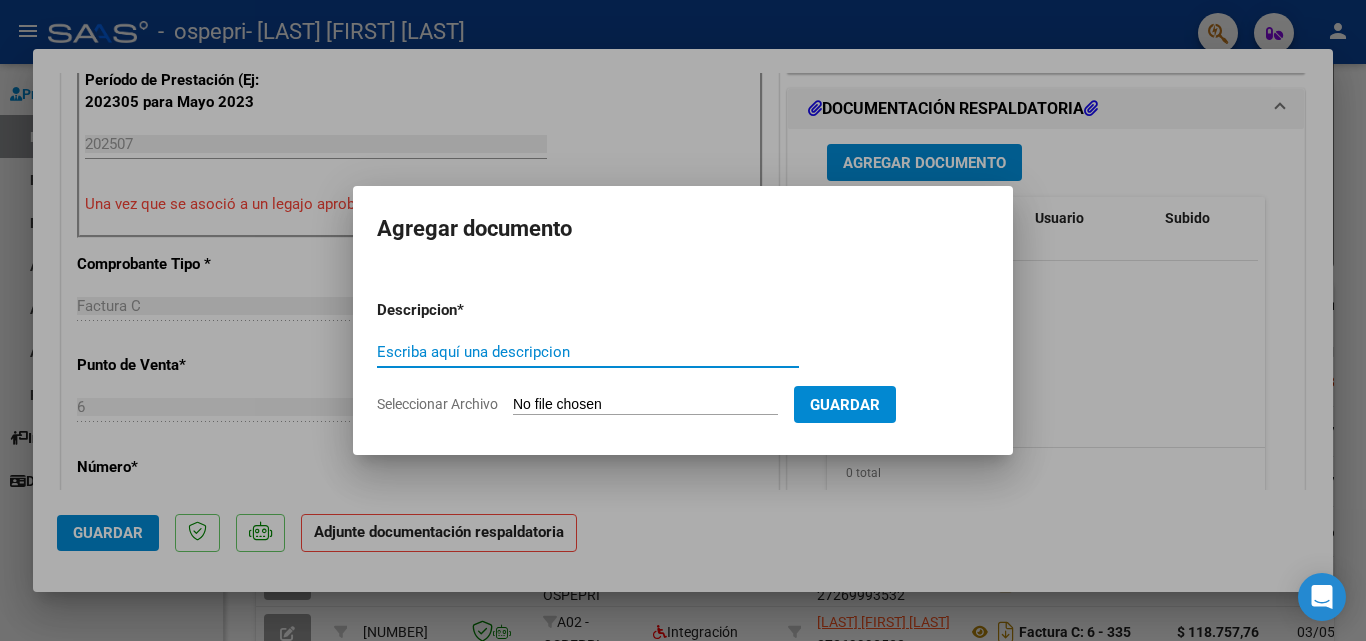click on "Escriba aquí una descripcion" at bounding box center (588, 352) 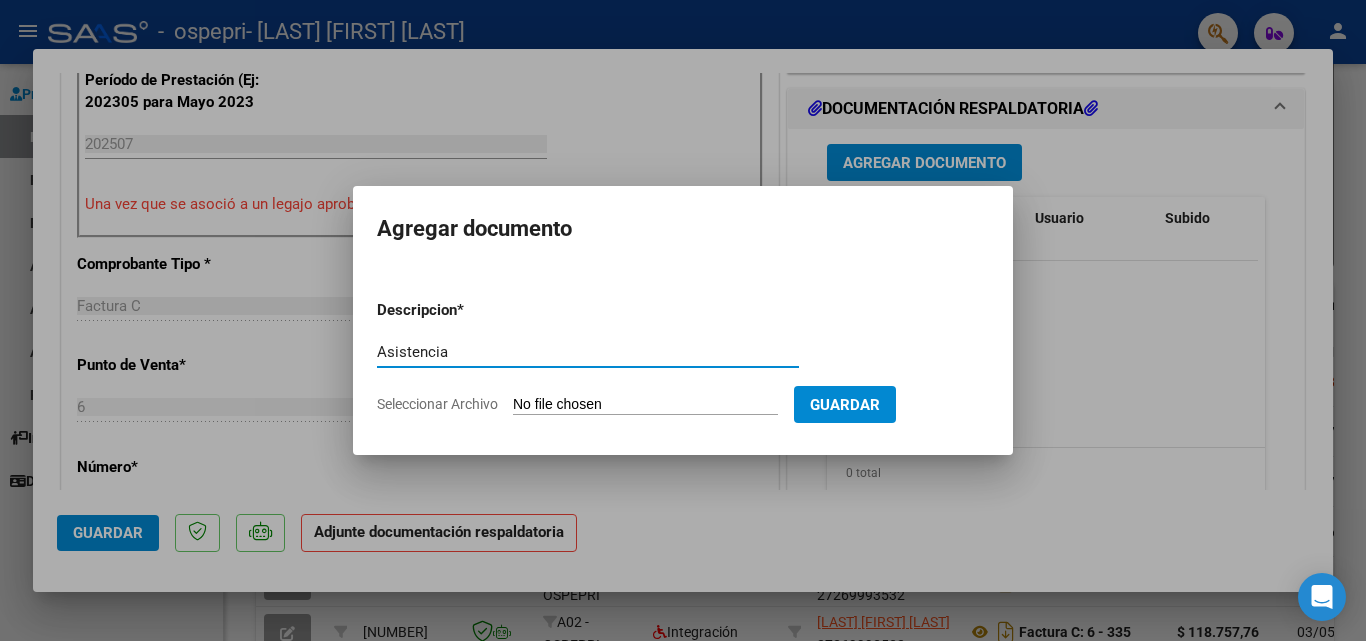 type on "Asistencia" 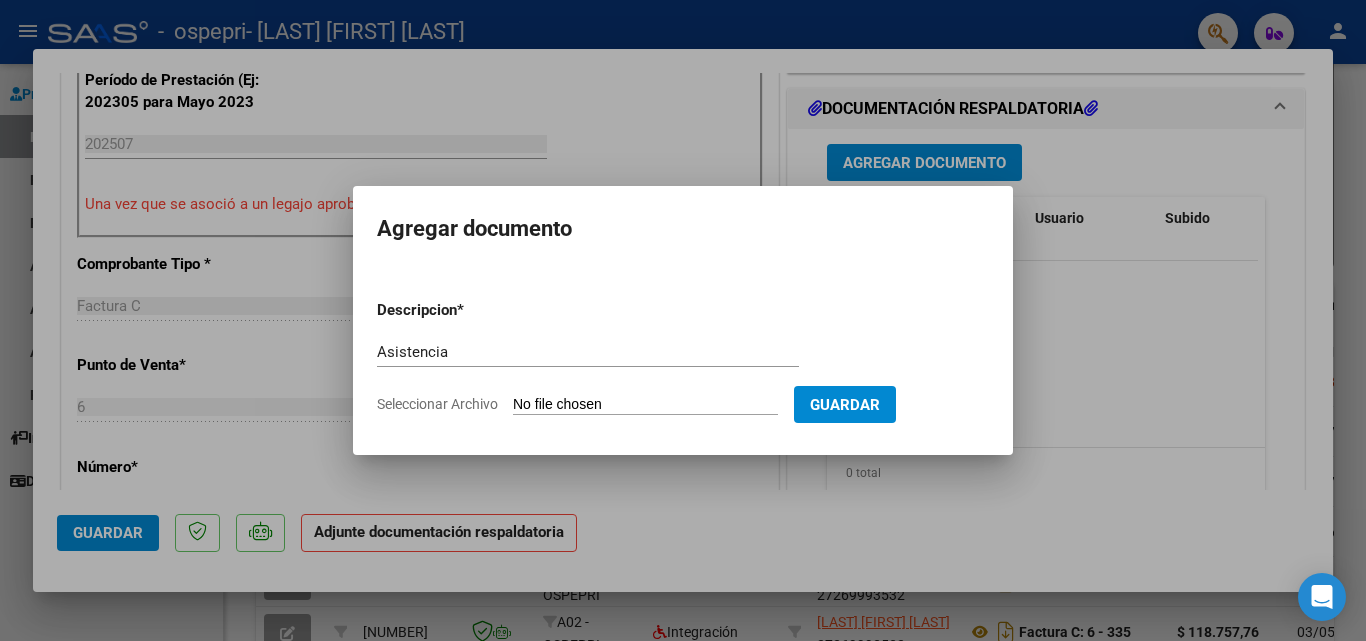 type on "C:\fakepath\firmas [LAST] [FIRST] 2025.pdf" 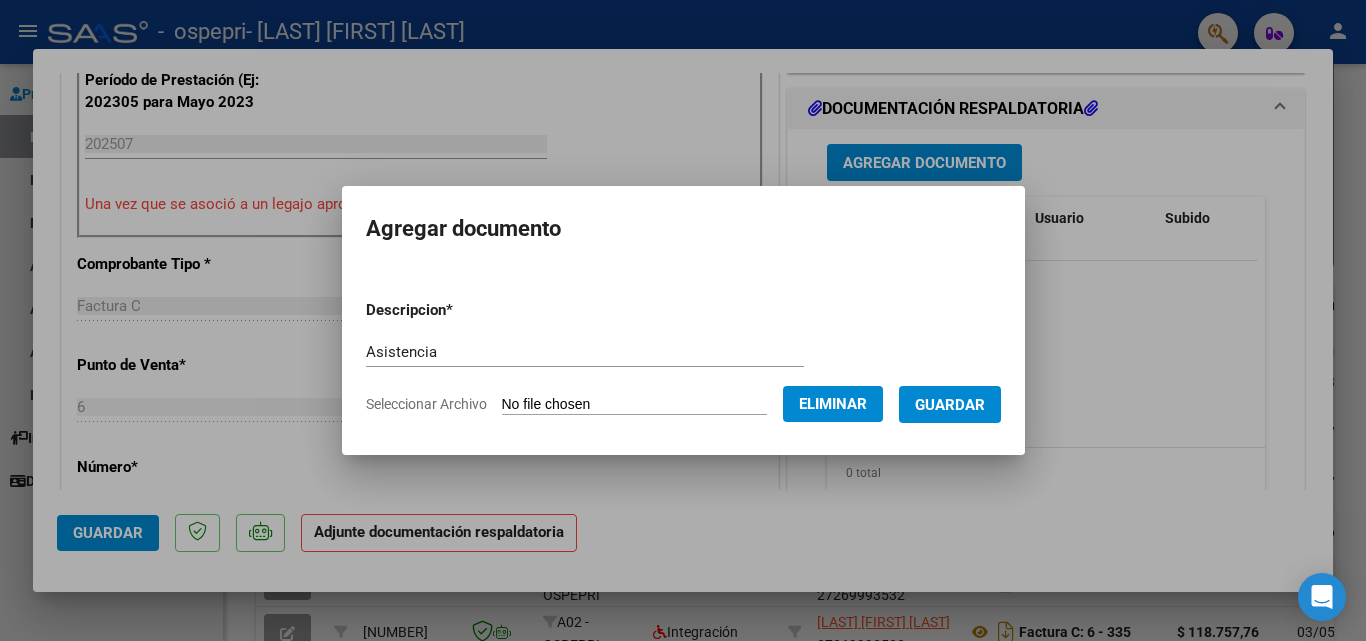click on "Guardar" at bounding box center [950, 405] 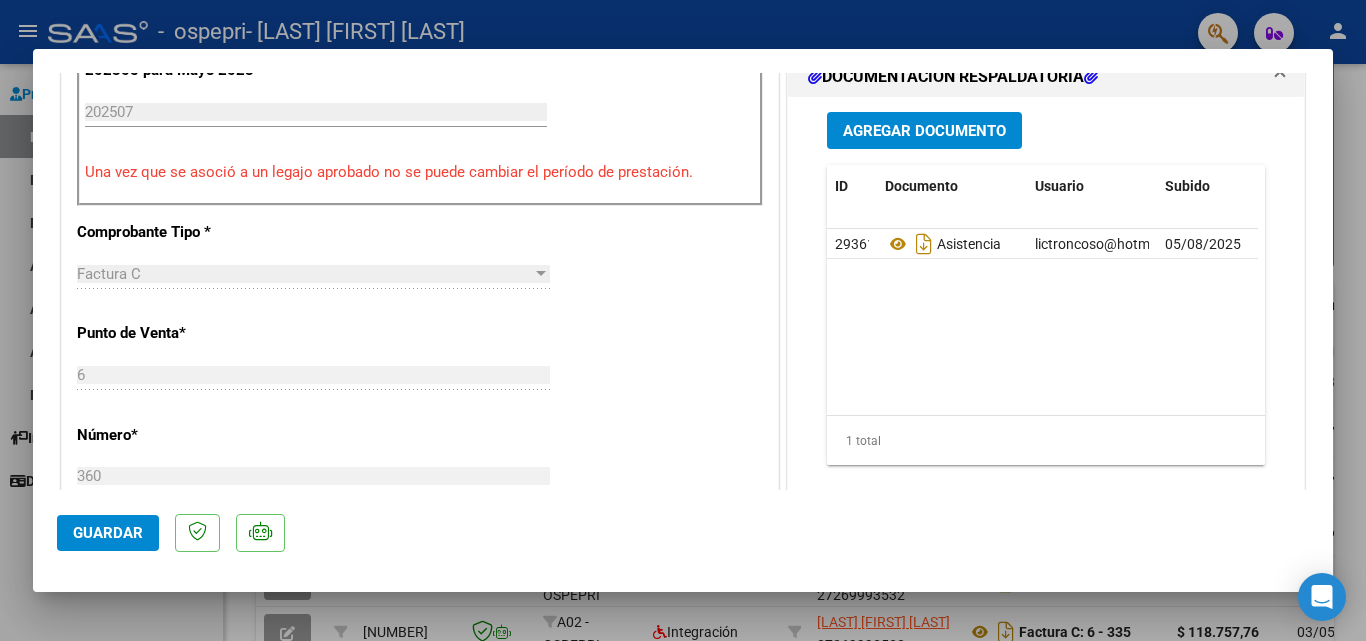scroll, scrollTop: 1299, scrollLeft: 0, axis: vertical 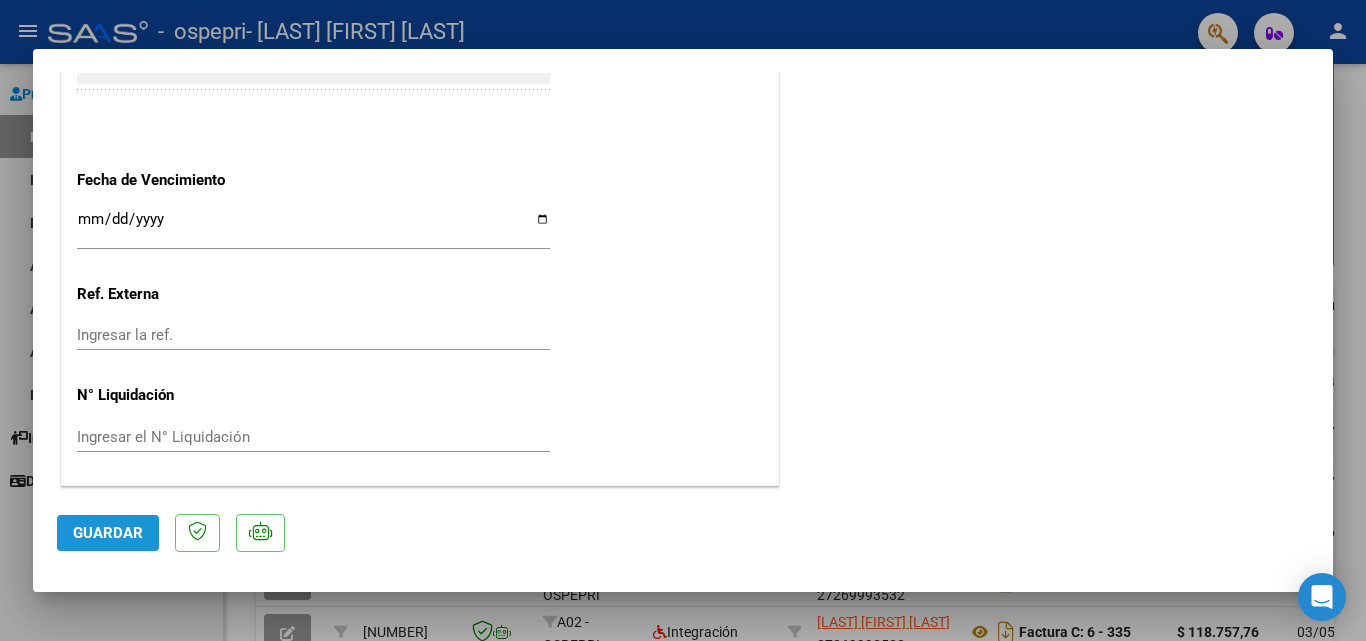 click on "Guardar" 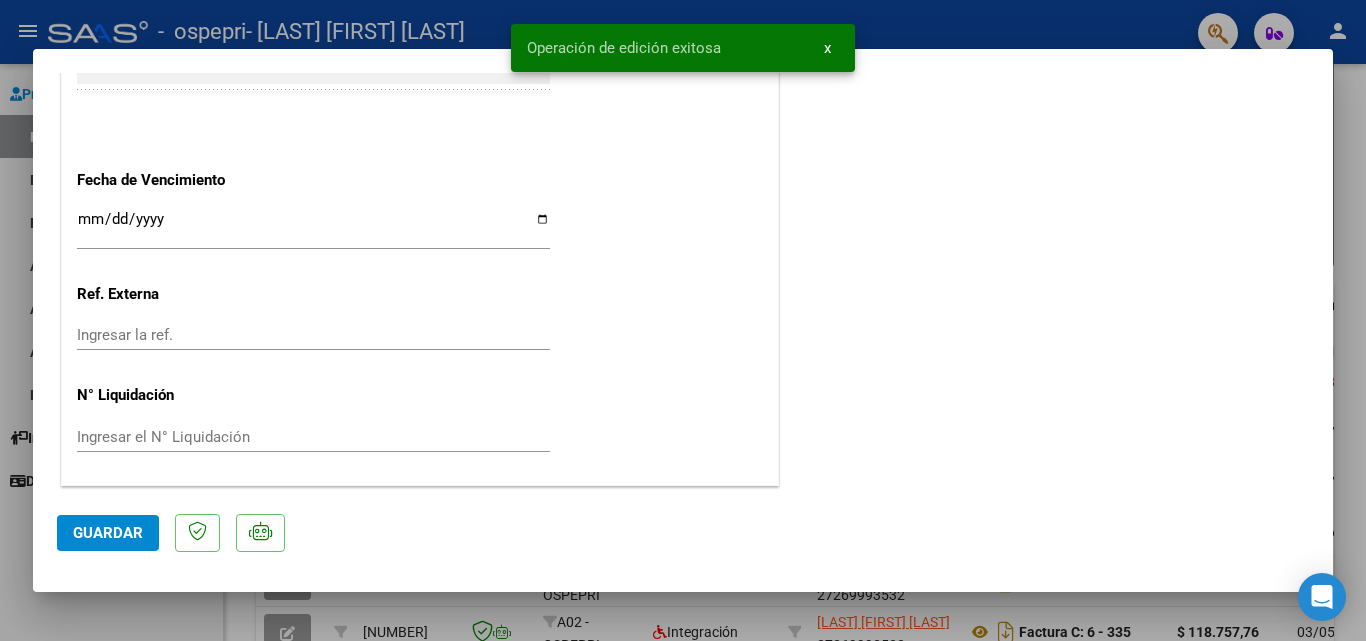 click at bounding box center [683, 320] 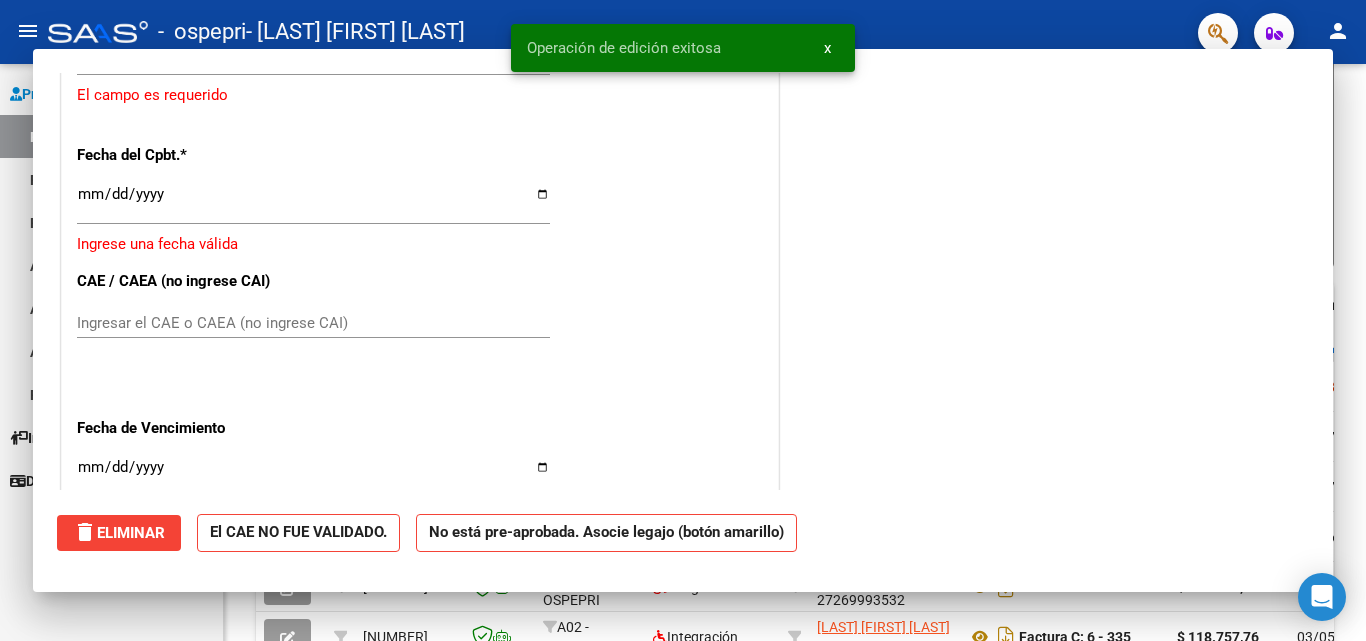 scroll, scrollTop: 0, scrollLeft: 0, axis: both 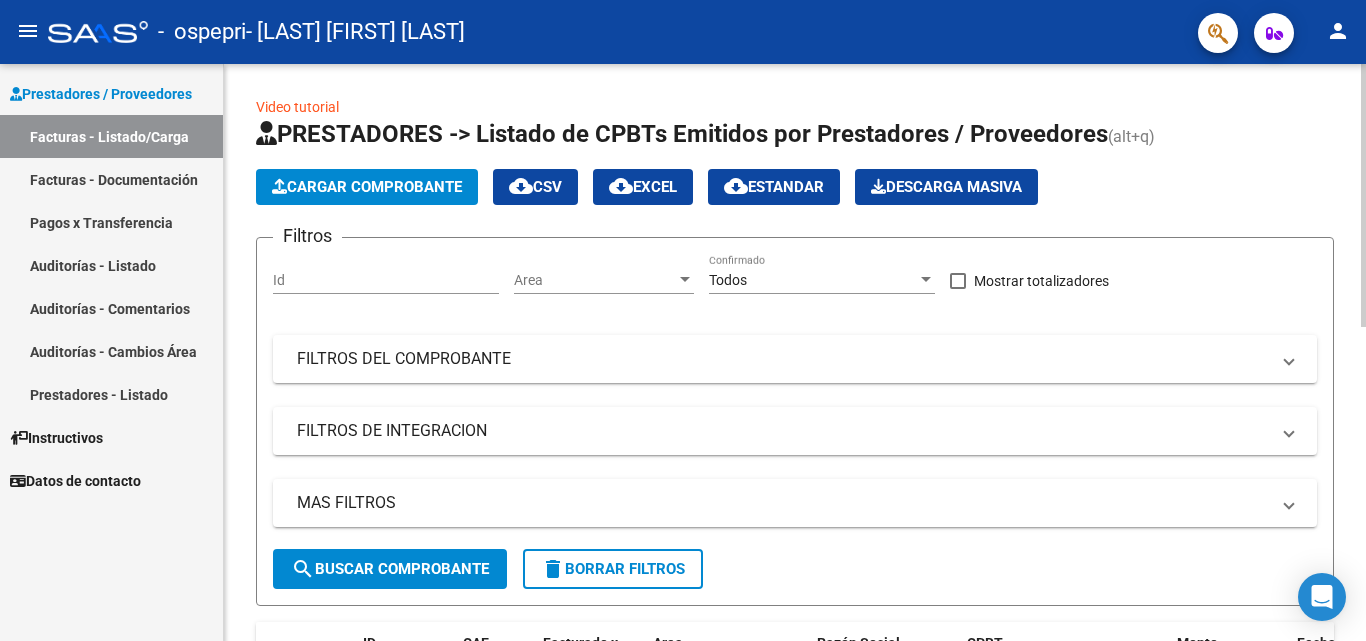 click 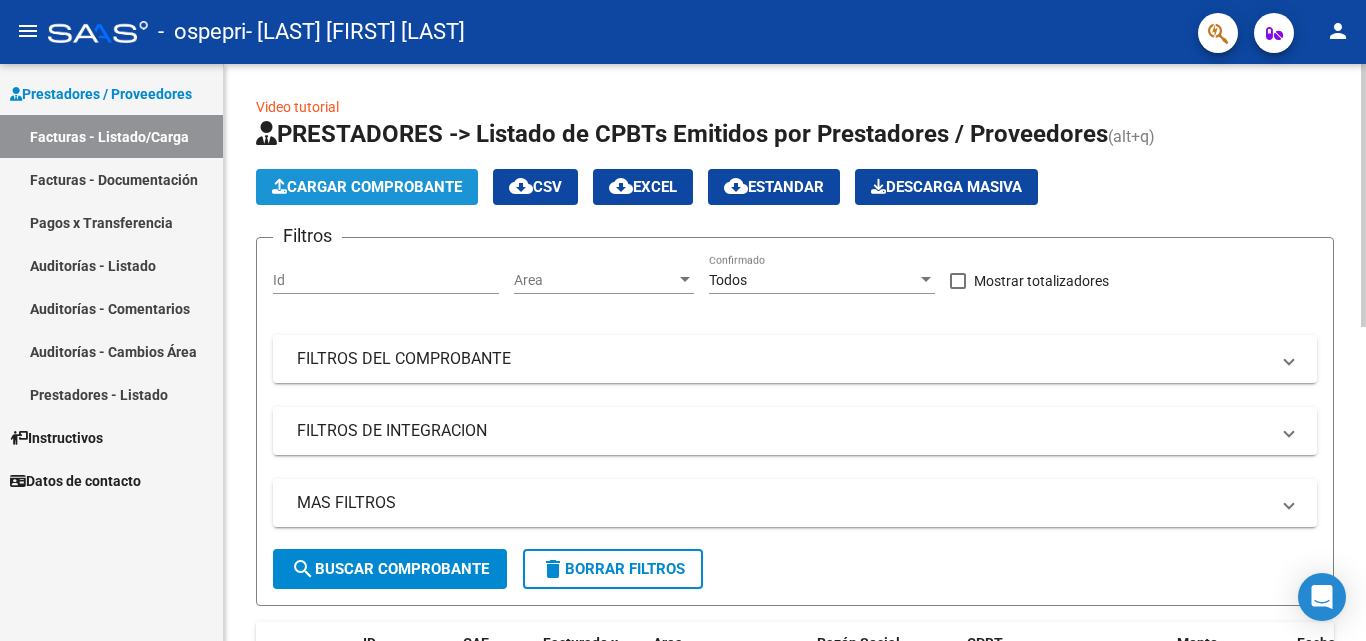 click on "Cargar Comprobante" 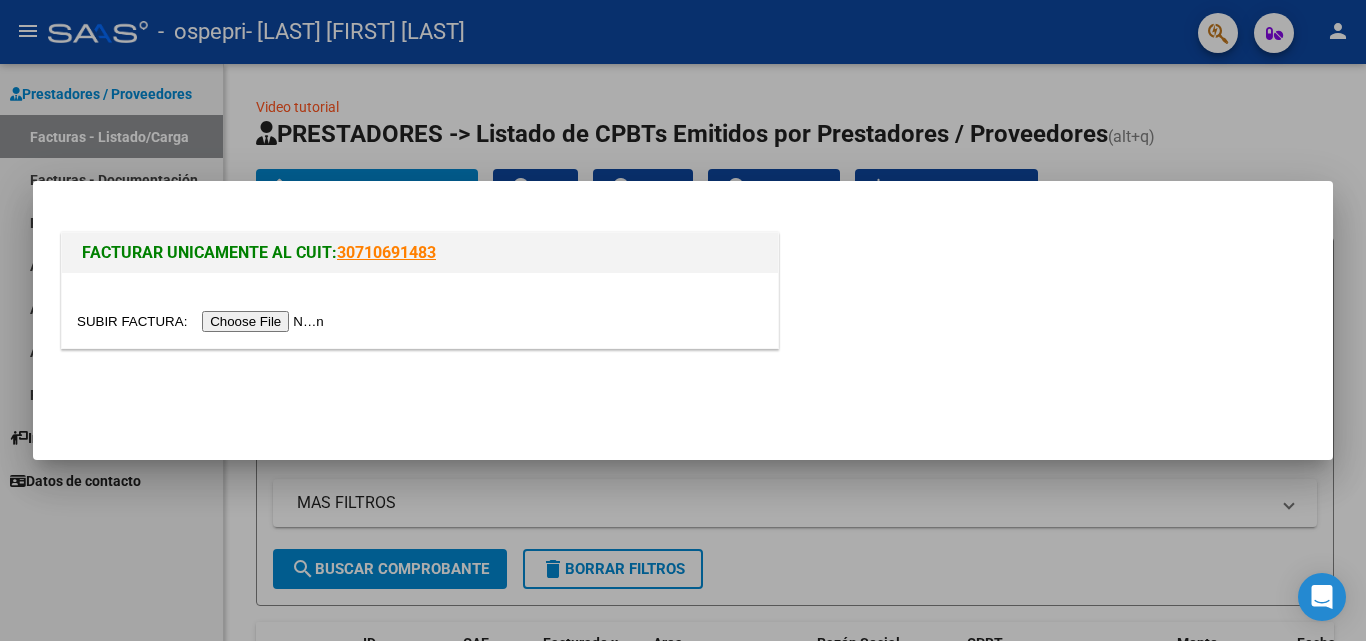 click at bounding box center [203, 321] 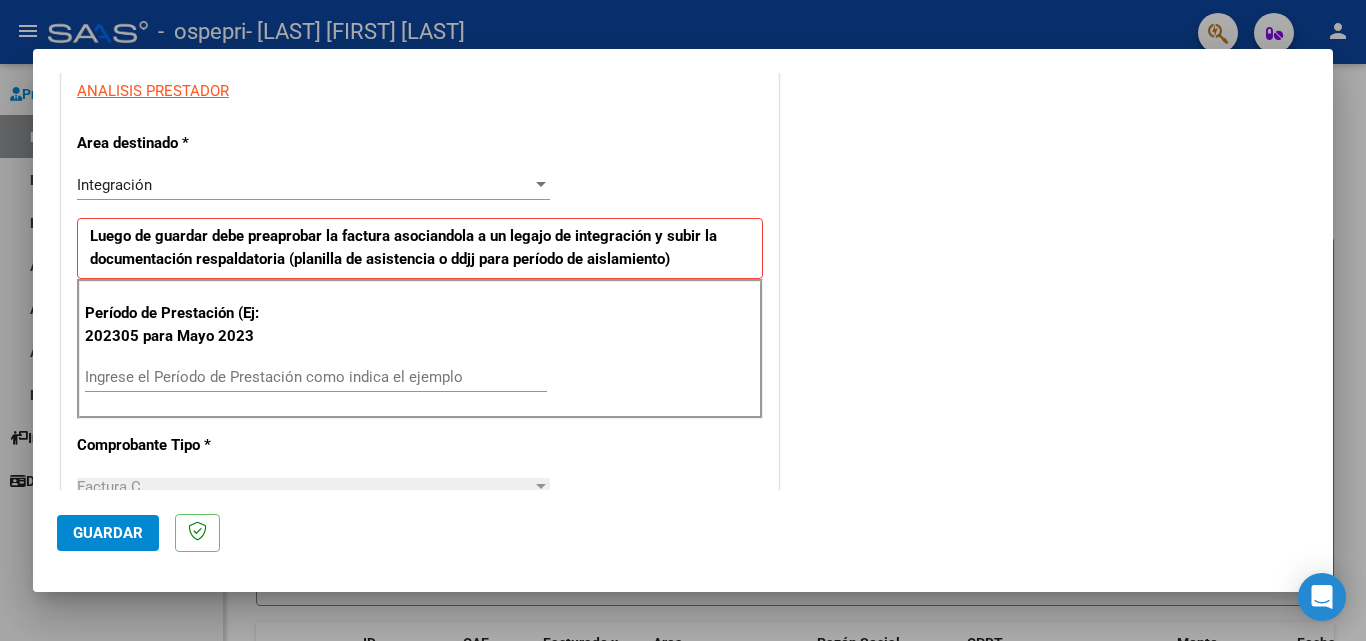 scroll, scrollTop: 465, scrollLeft: 0, axis: vertical 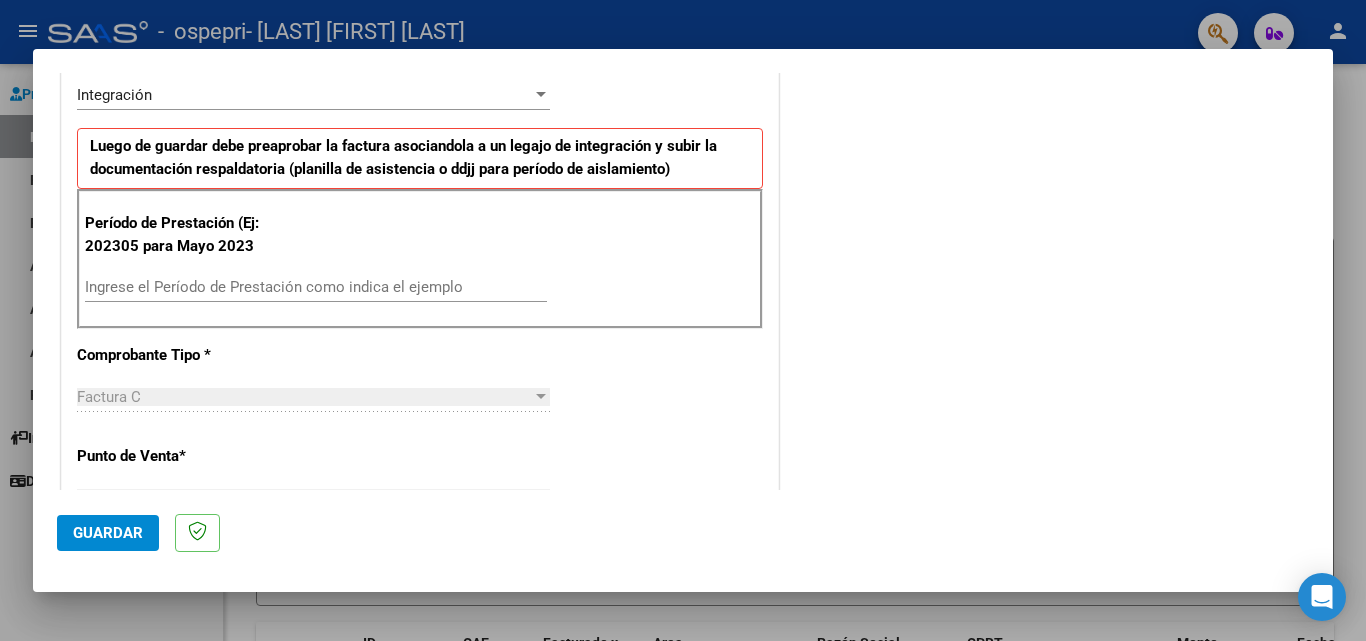 click on "Ingrese el Período de Prestación como indica el ejemplo" at bounding box center [316, 287] 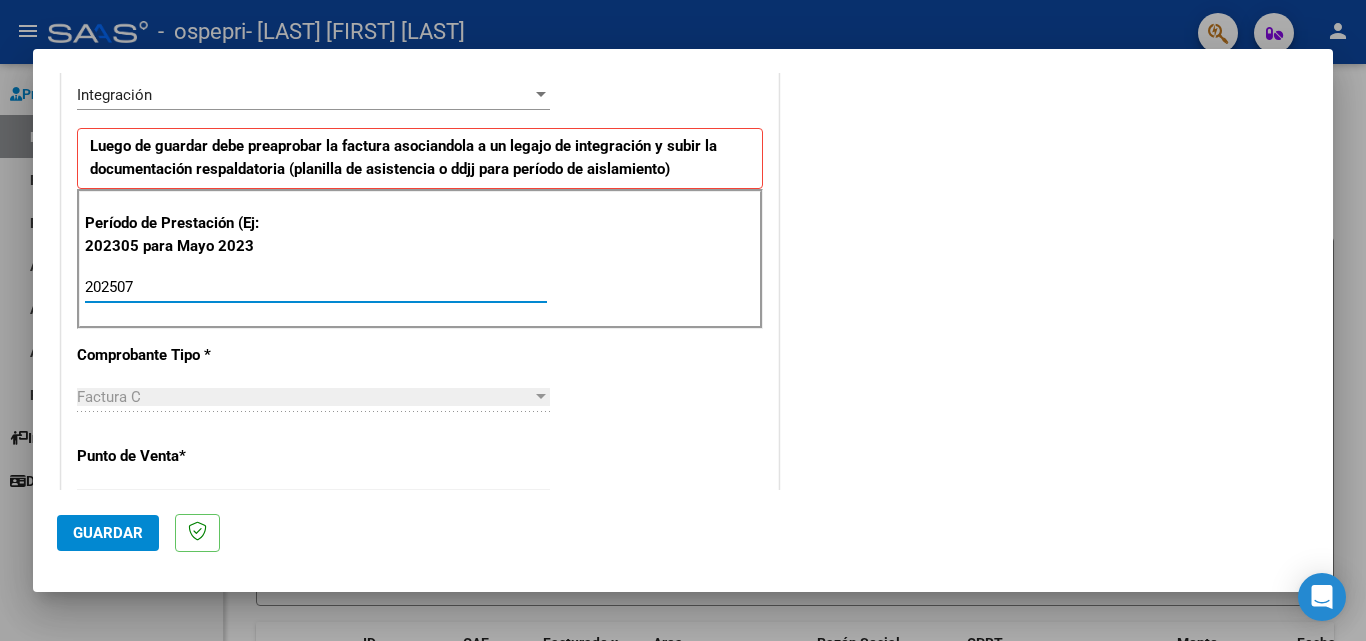 type on "202507" 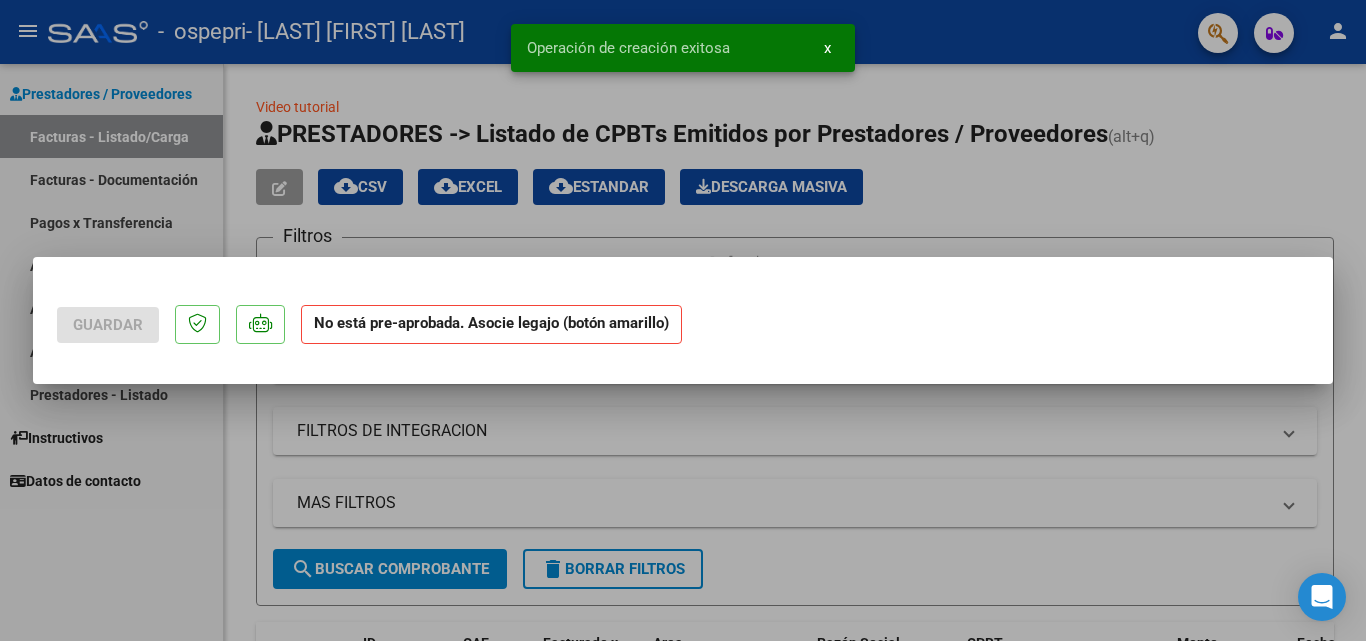 scroll, scrollTop: 0, scrollLeft: 0, axis: both 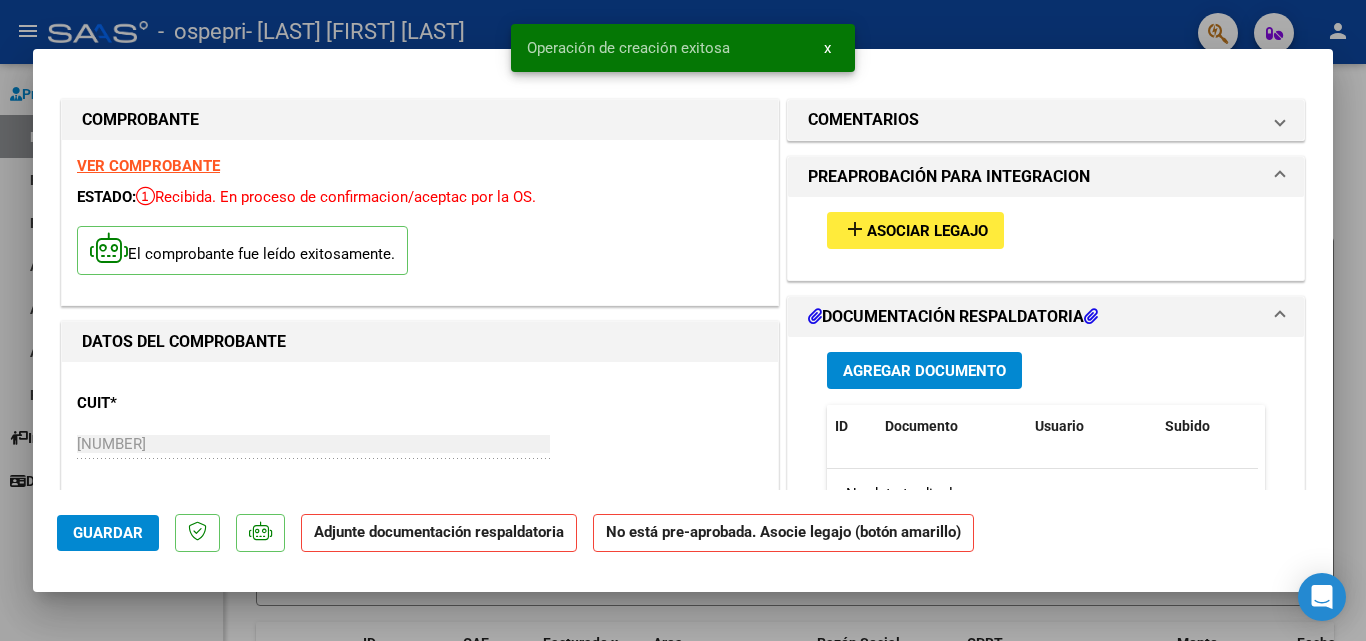 click on "Asociar Legajo" at bounding box center (927, 231) 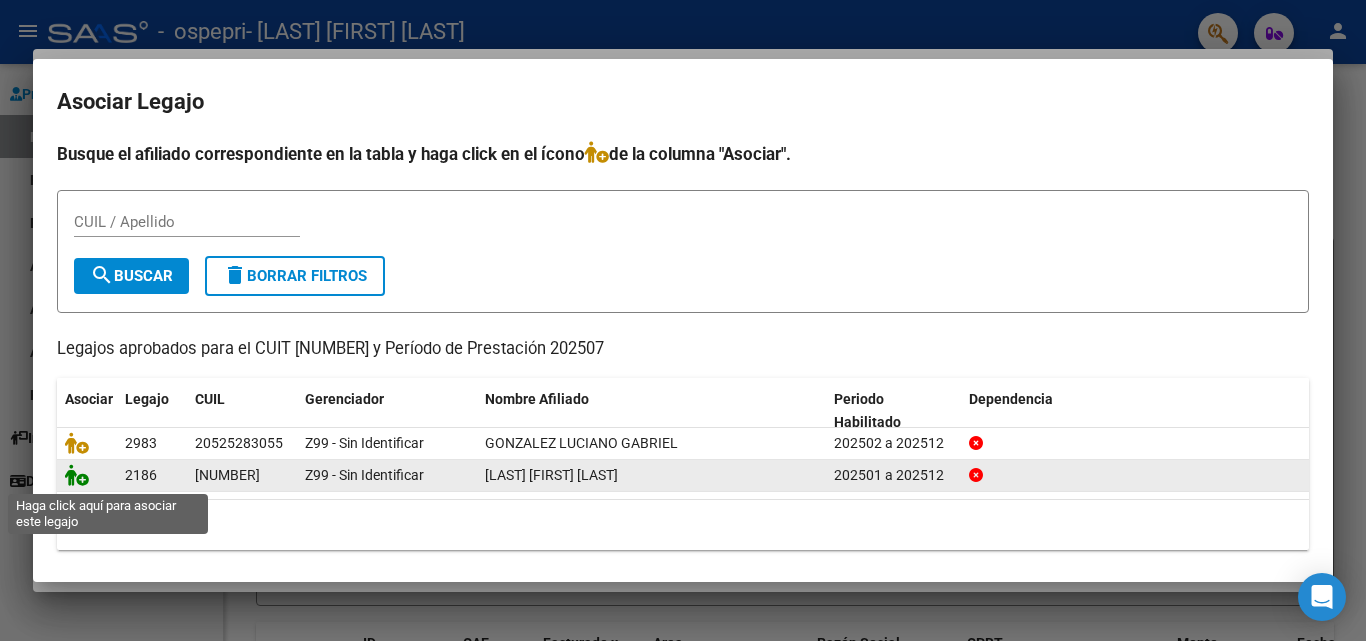 click 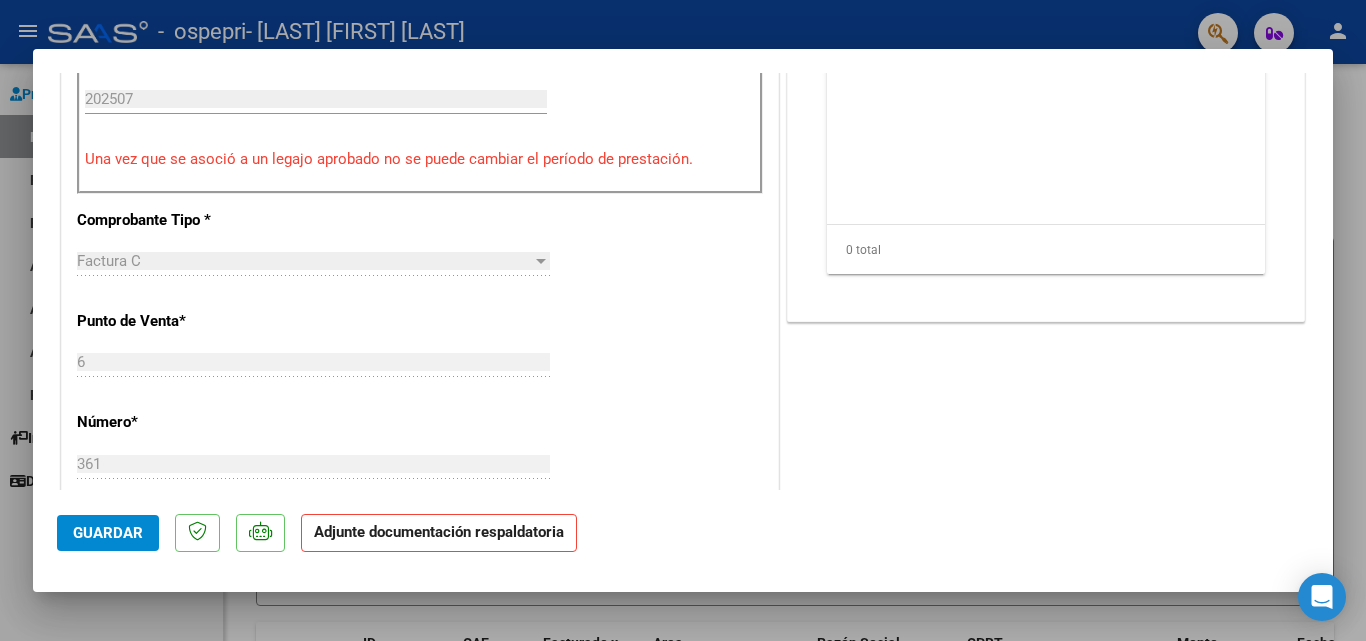 scroll, scrollTop: 310, scrollLeft: 0, axis: vertical 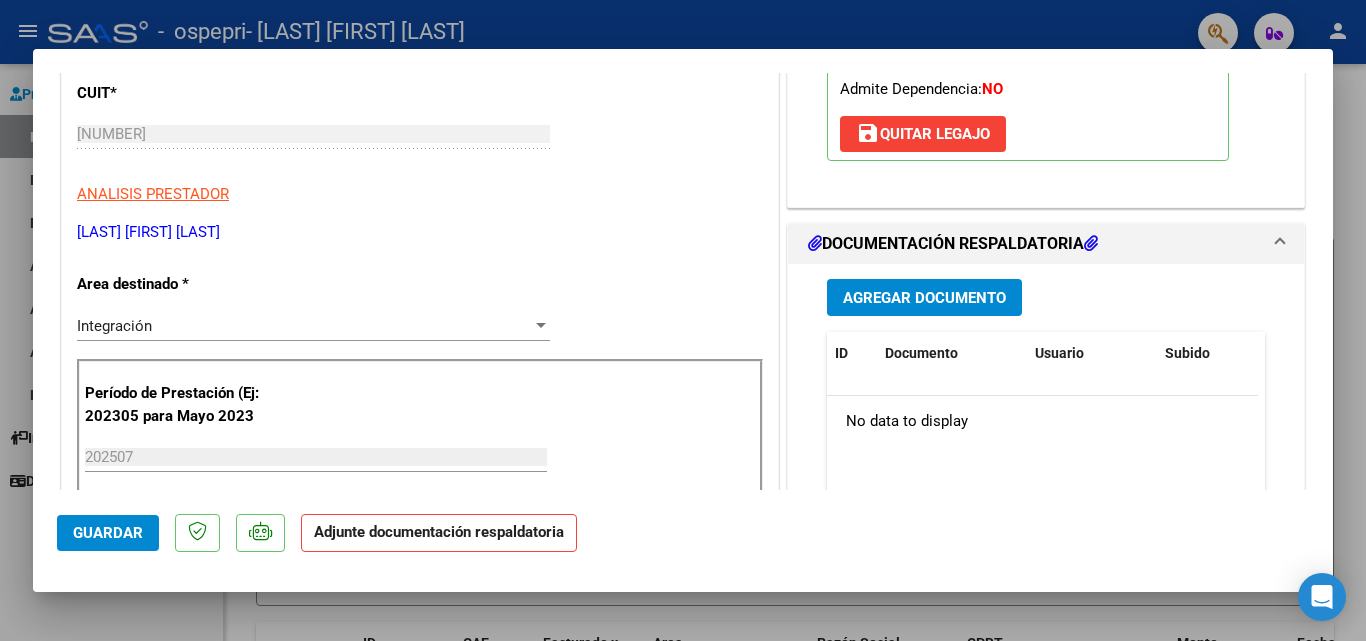 click on "Agregar Documento" at bounding box center (924, 298) 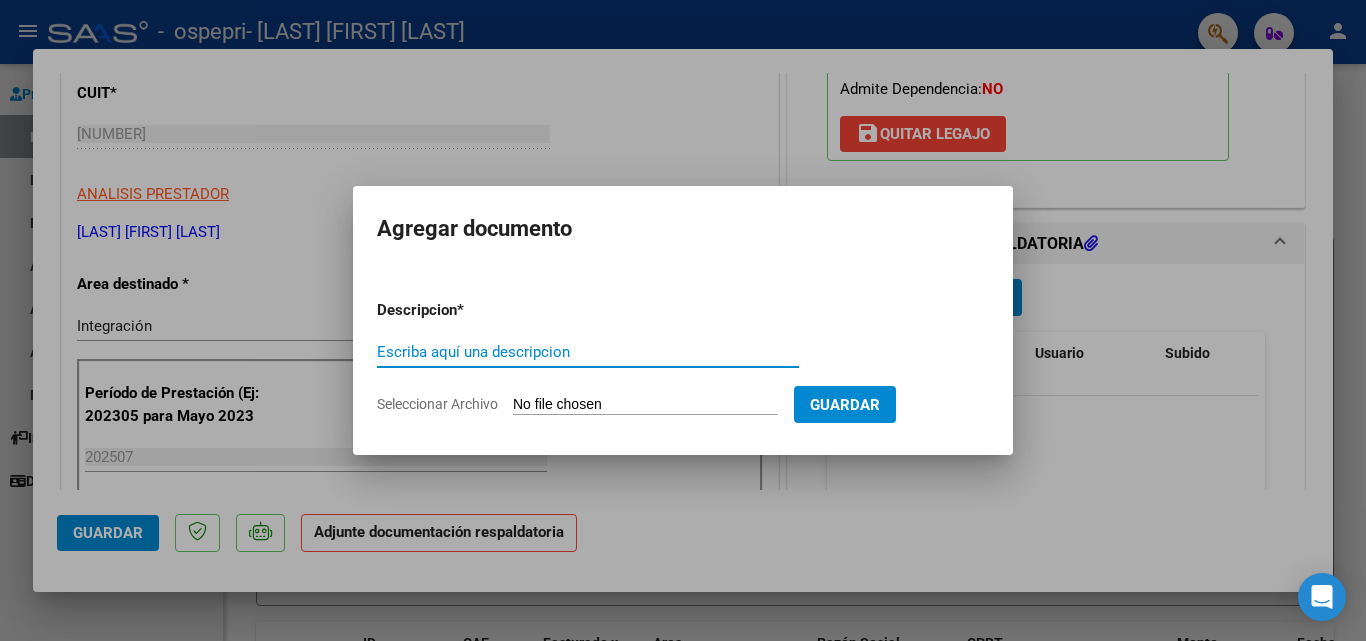 click on "Escriba aquí una descripcion" at bounding box center [588, 352] 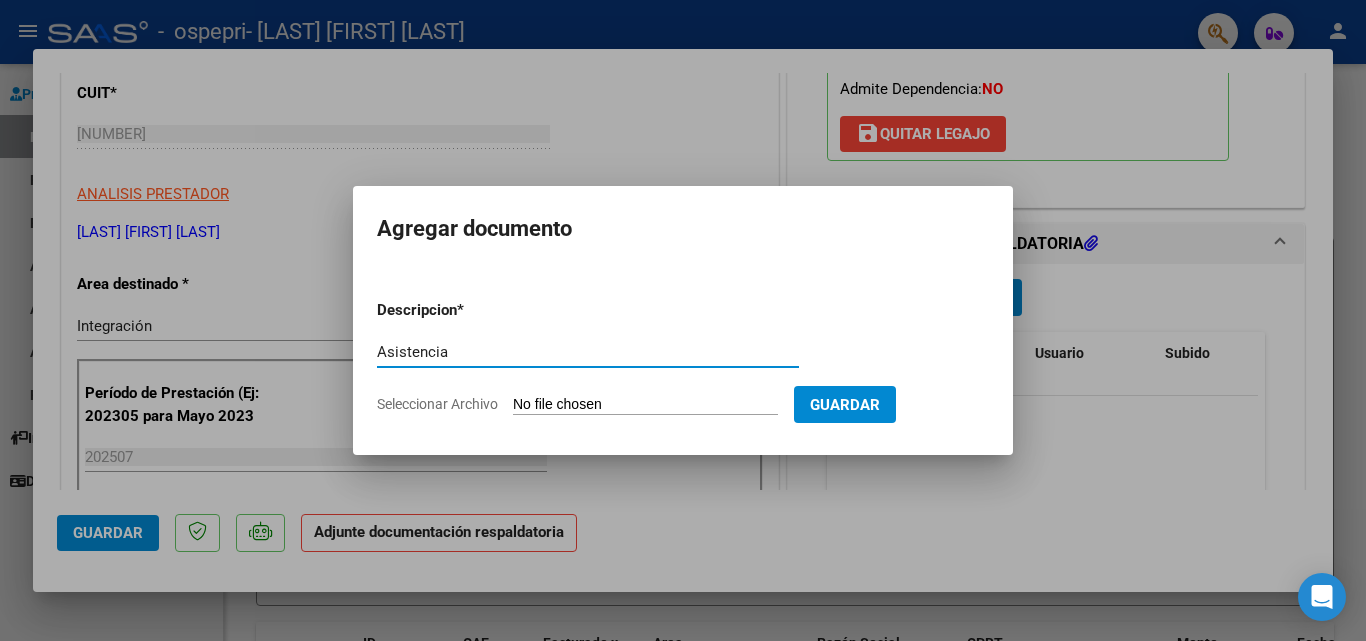 type on "Asistencia" 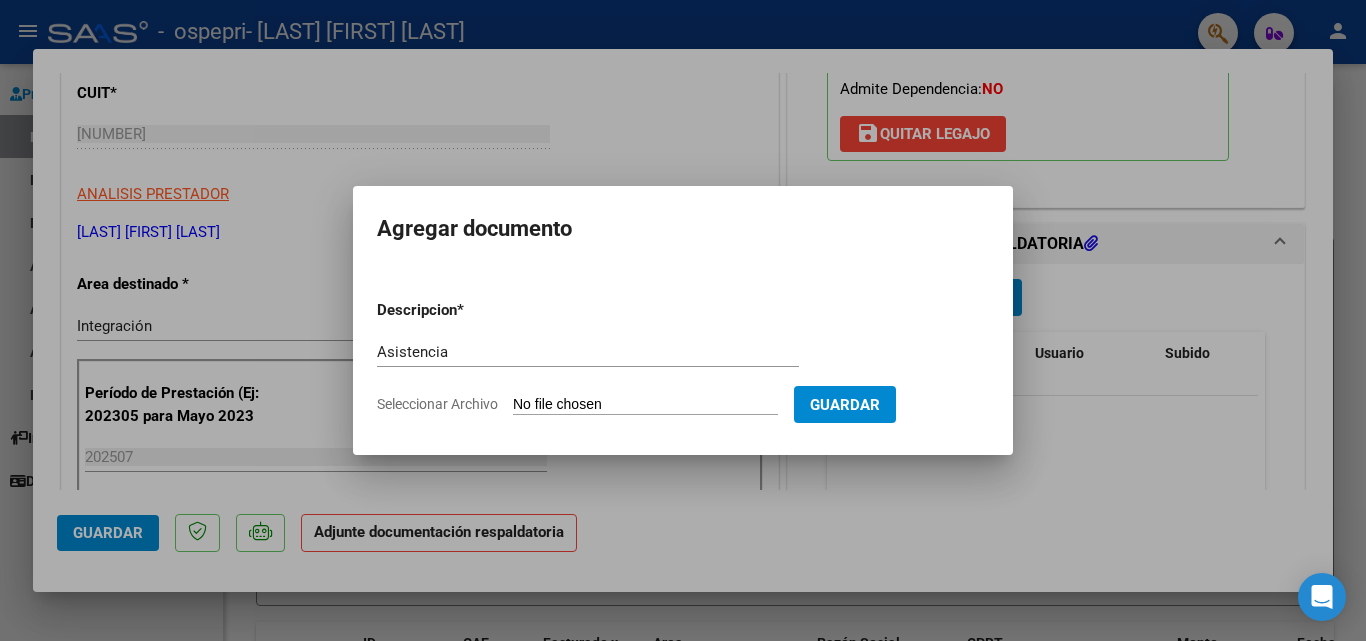 type on "C:\fakepath\firmas [FIRST] [LAST] 2025 1.pdf" 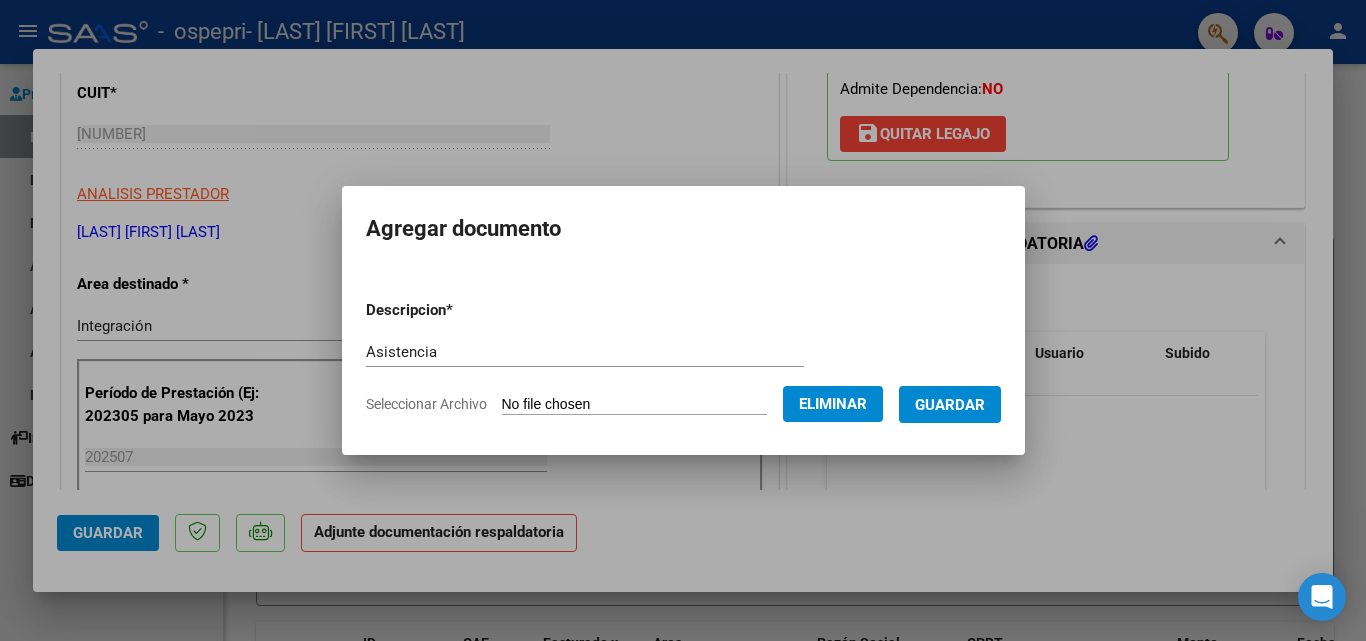 click on "Guardar" at bounding box center [950, 405] 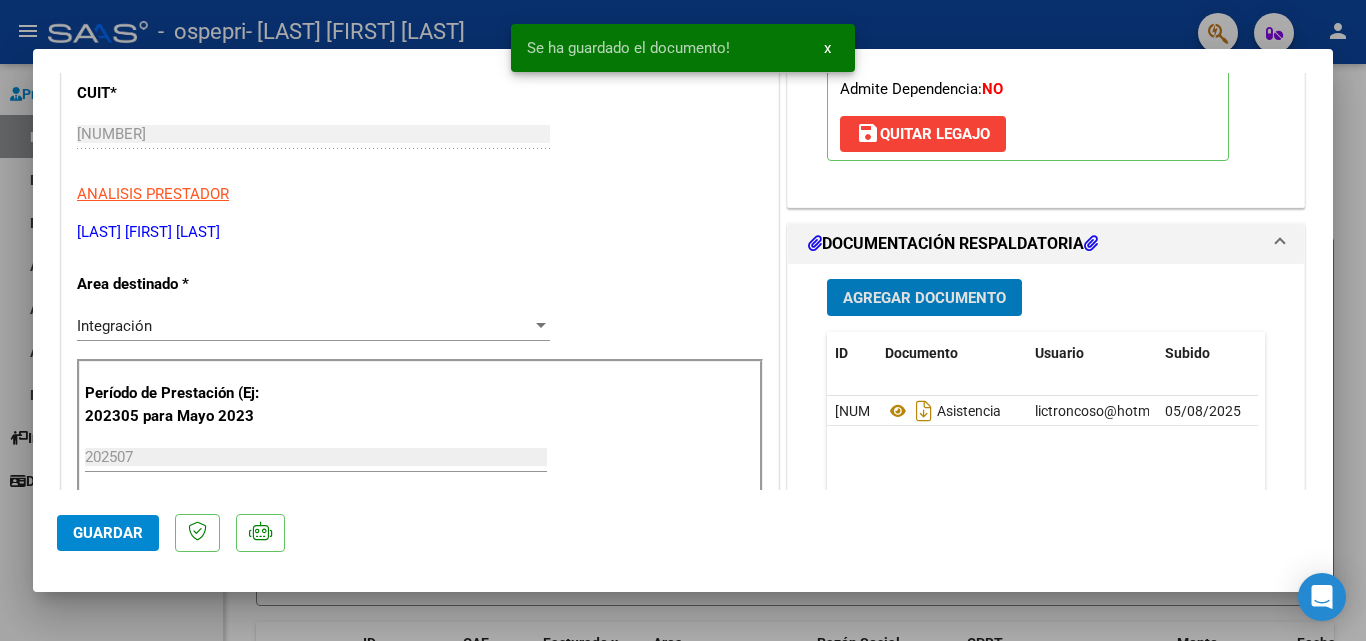 click on "Agregar Documento" at bounding box center (924, 298) 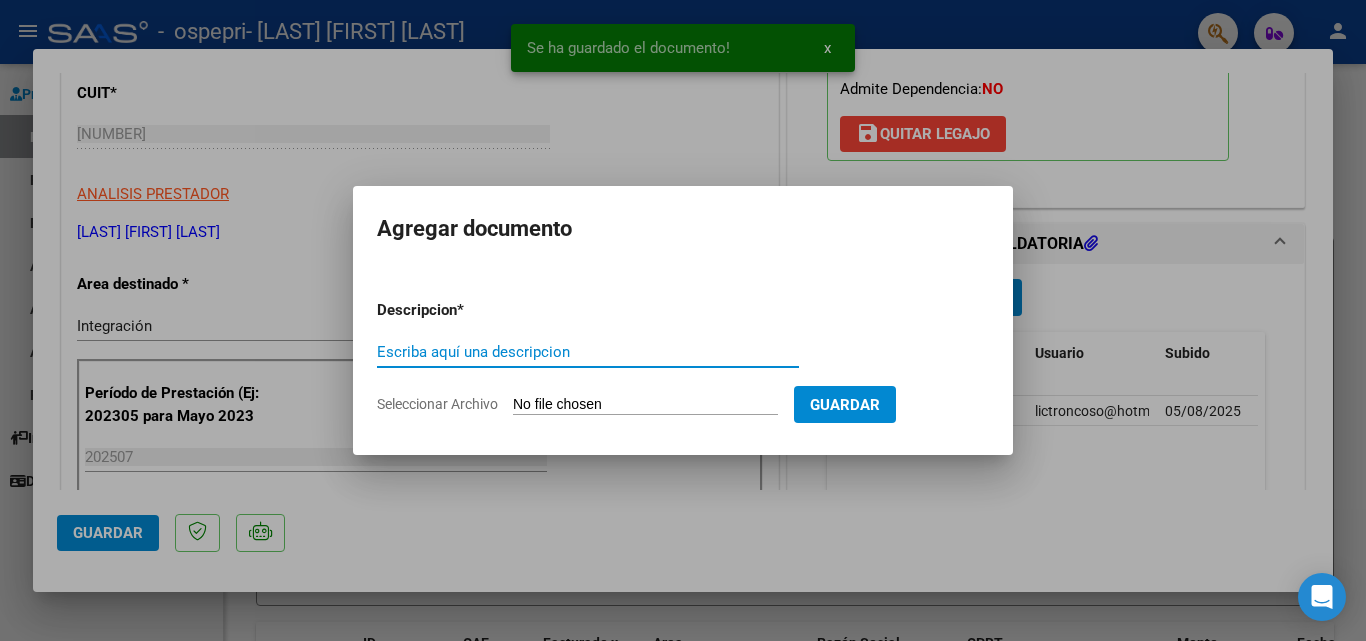 click on "Escriba aquí una descripcion" at bounding box center [588, 352] 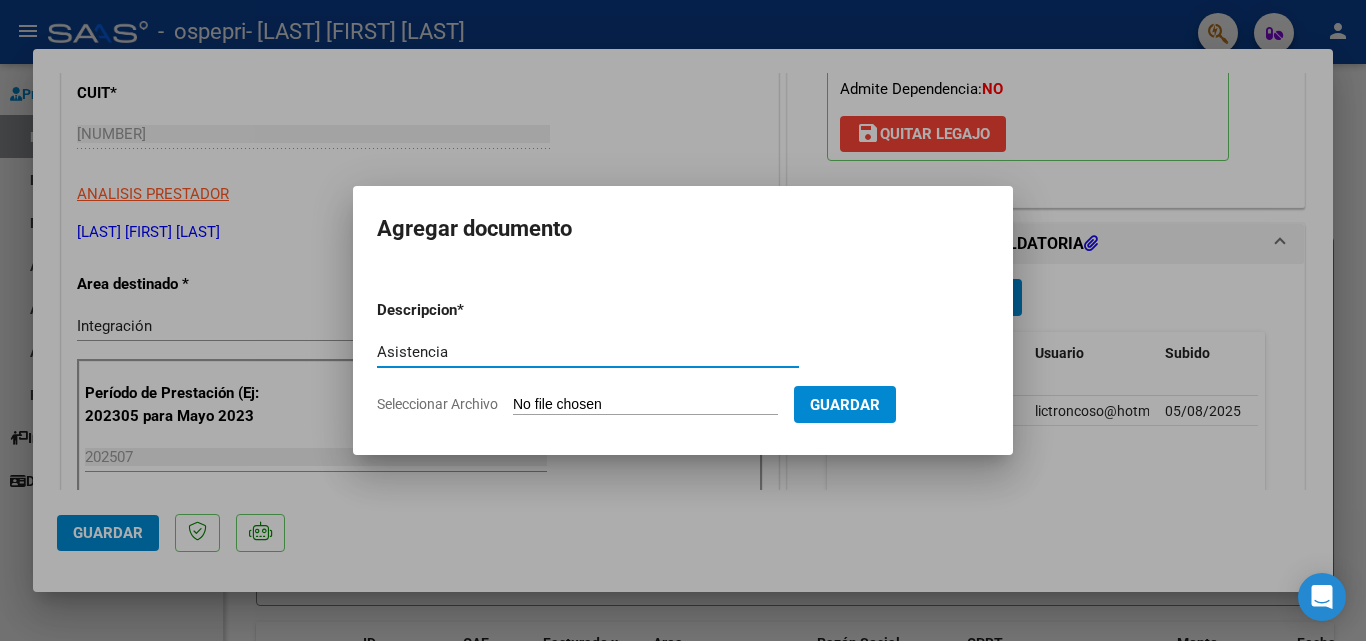 type on "Asistencia" 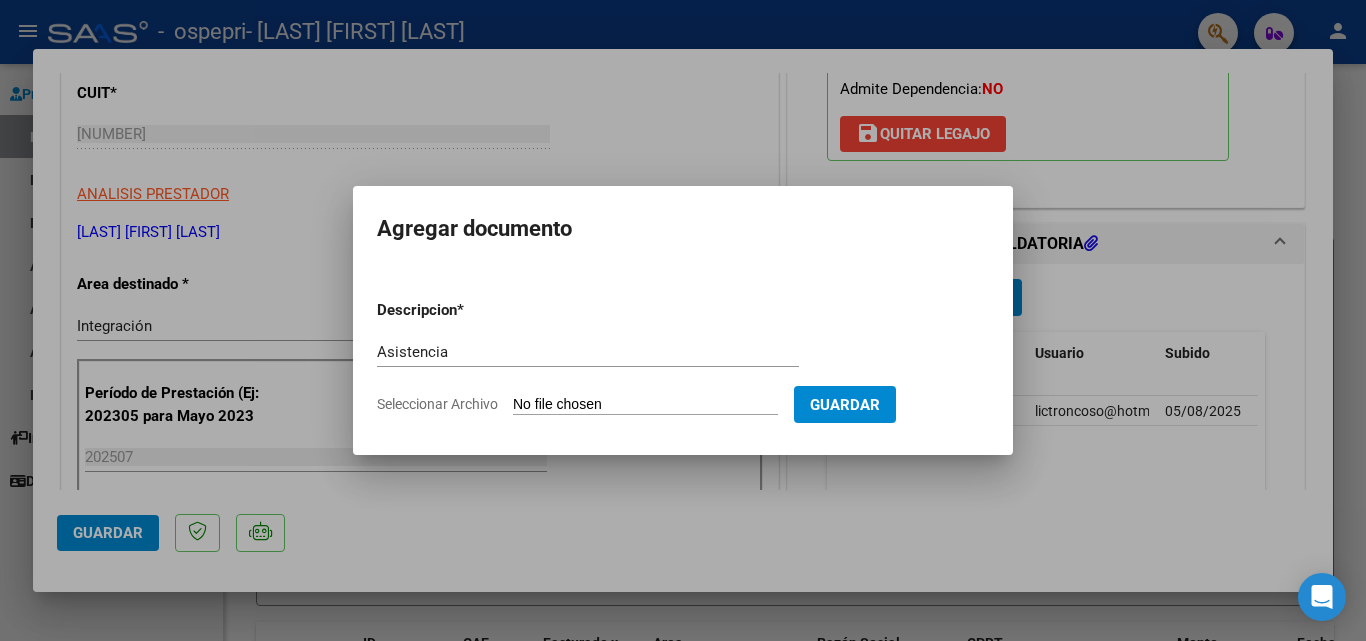type on "C:\fakepath\firmas facu julio 2025 2.pdf" 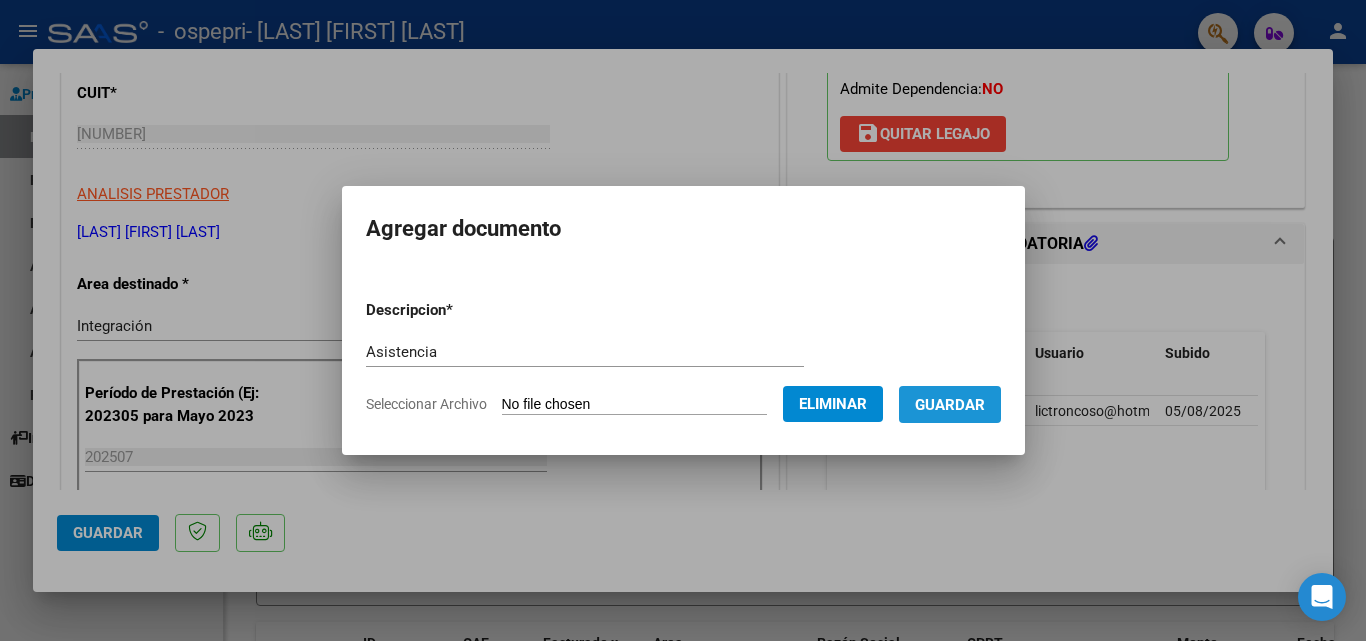 click on "Guardar" at bounding box center [950, 405] 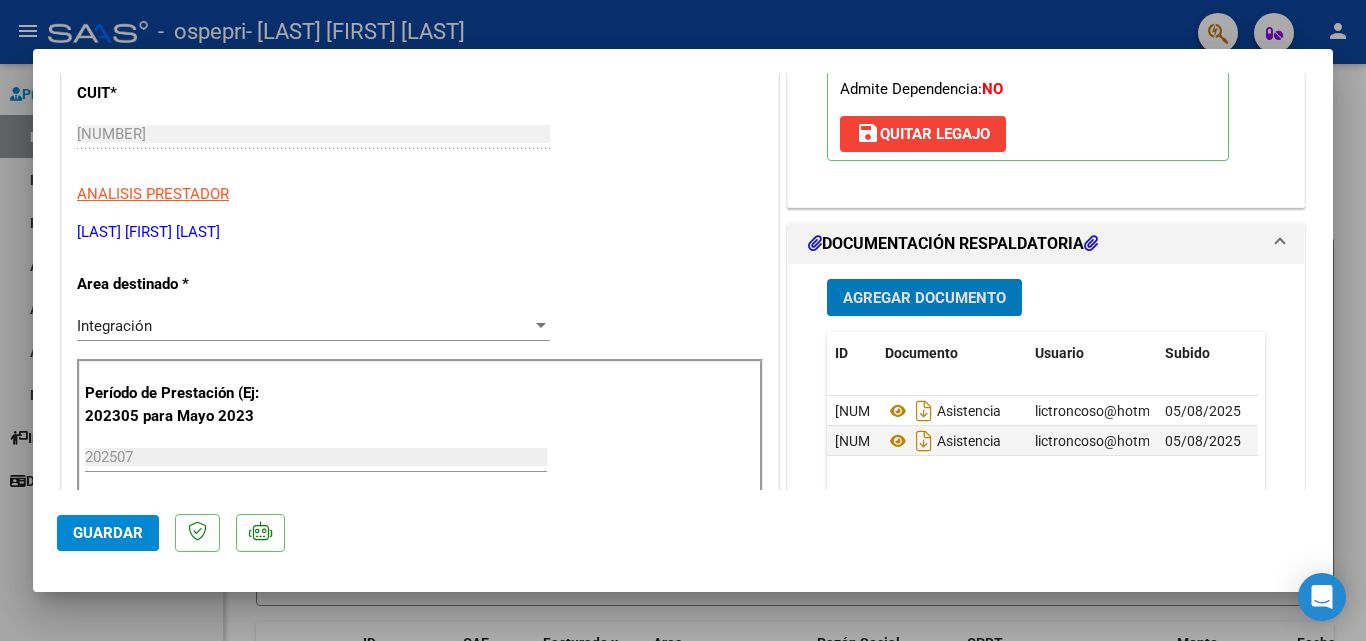 click on "Guardar" 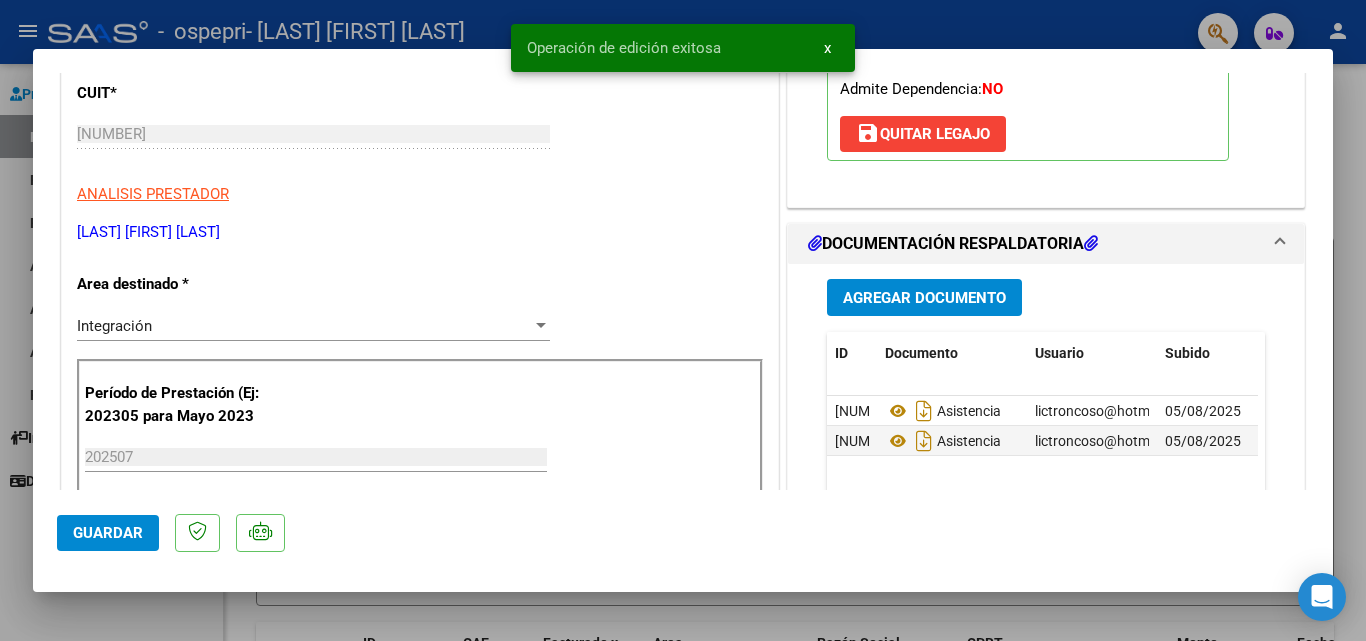 click at bounding box center (683, 320) 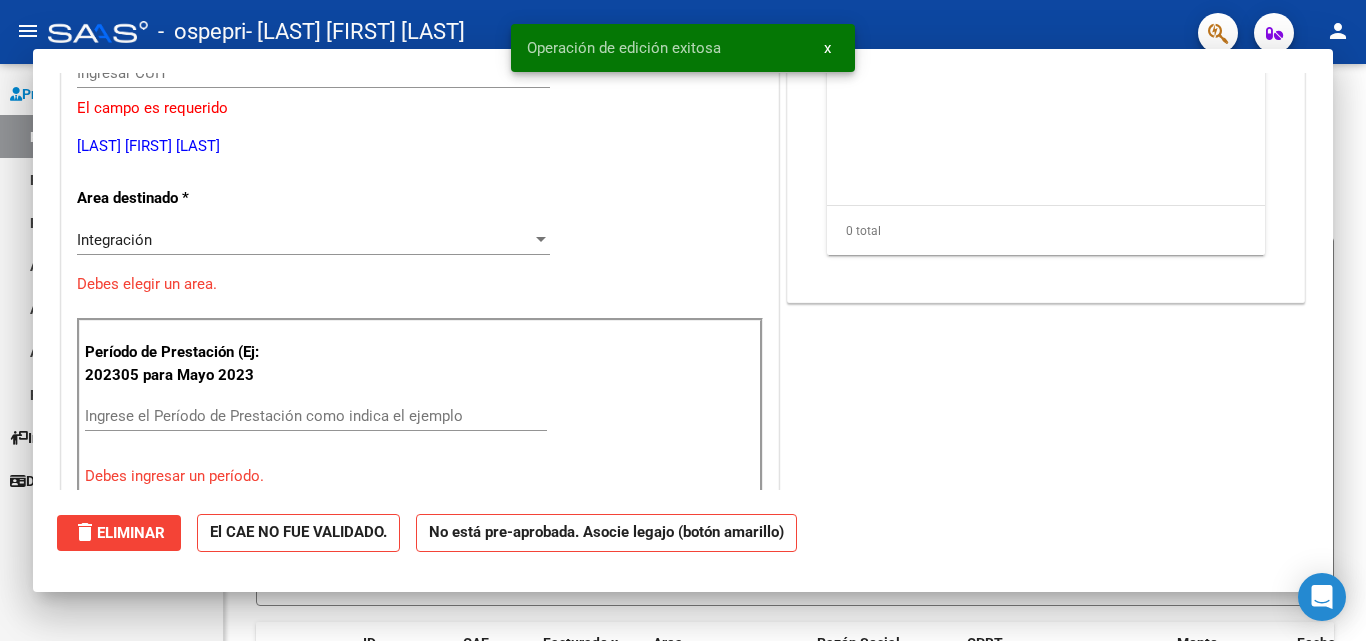 scroll, scrollTop: 0, scrollLeft: 0, axis: both 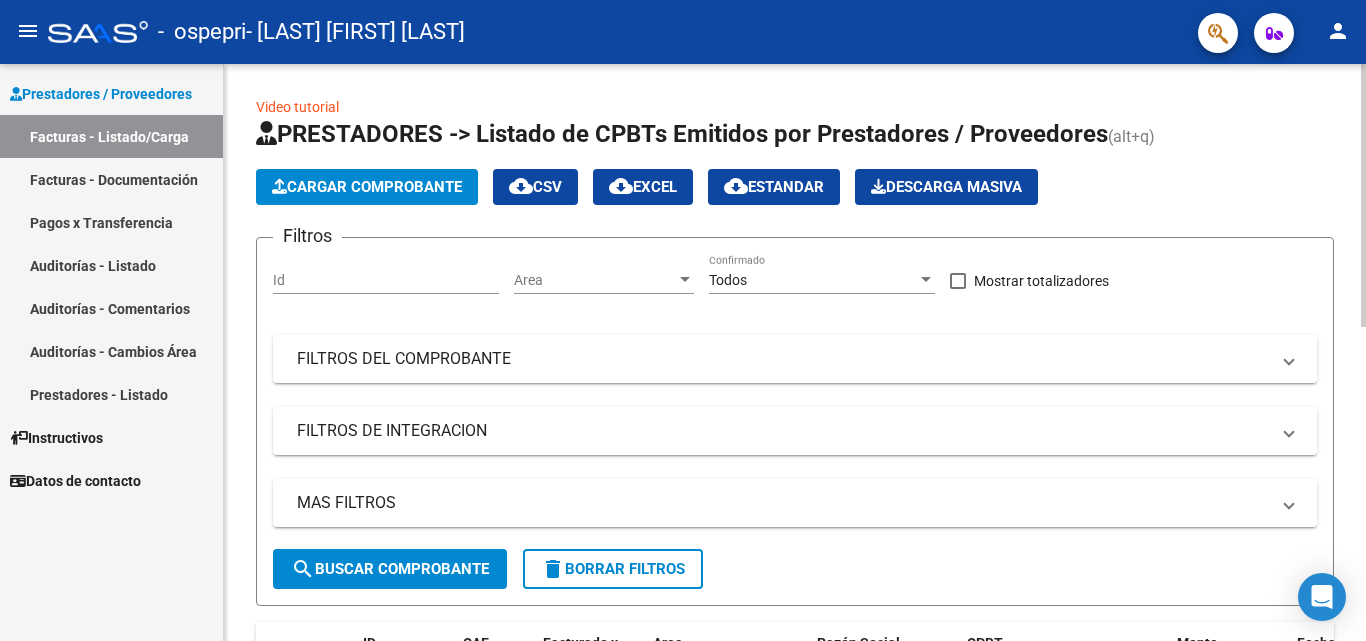 click 